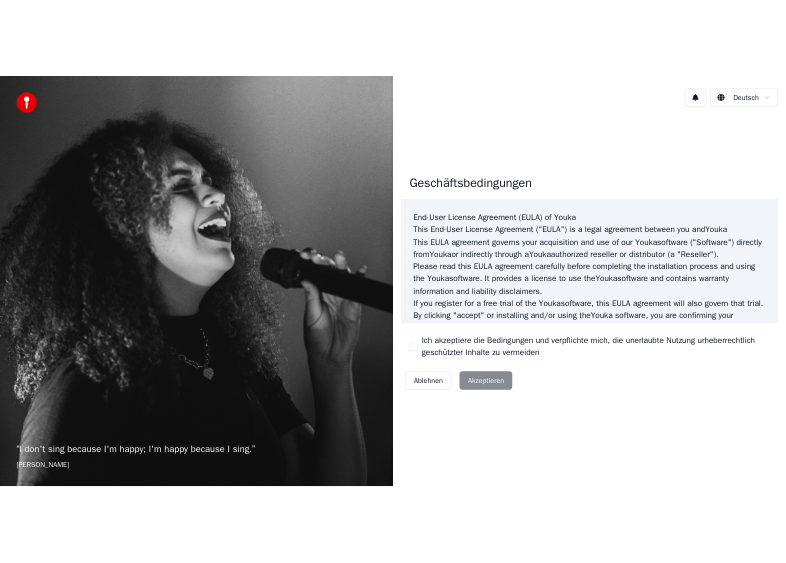 scroll, scrollTop: 0, scrollLeft: 0, axis: both 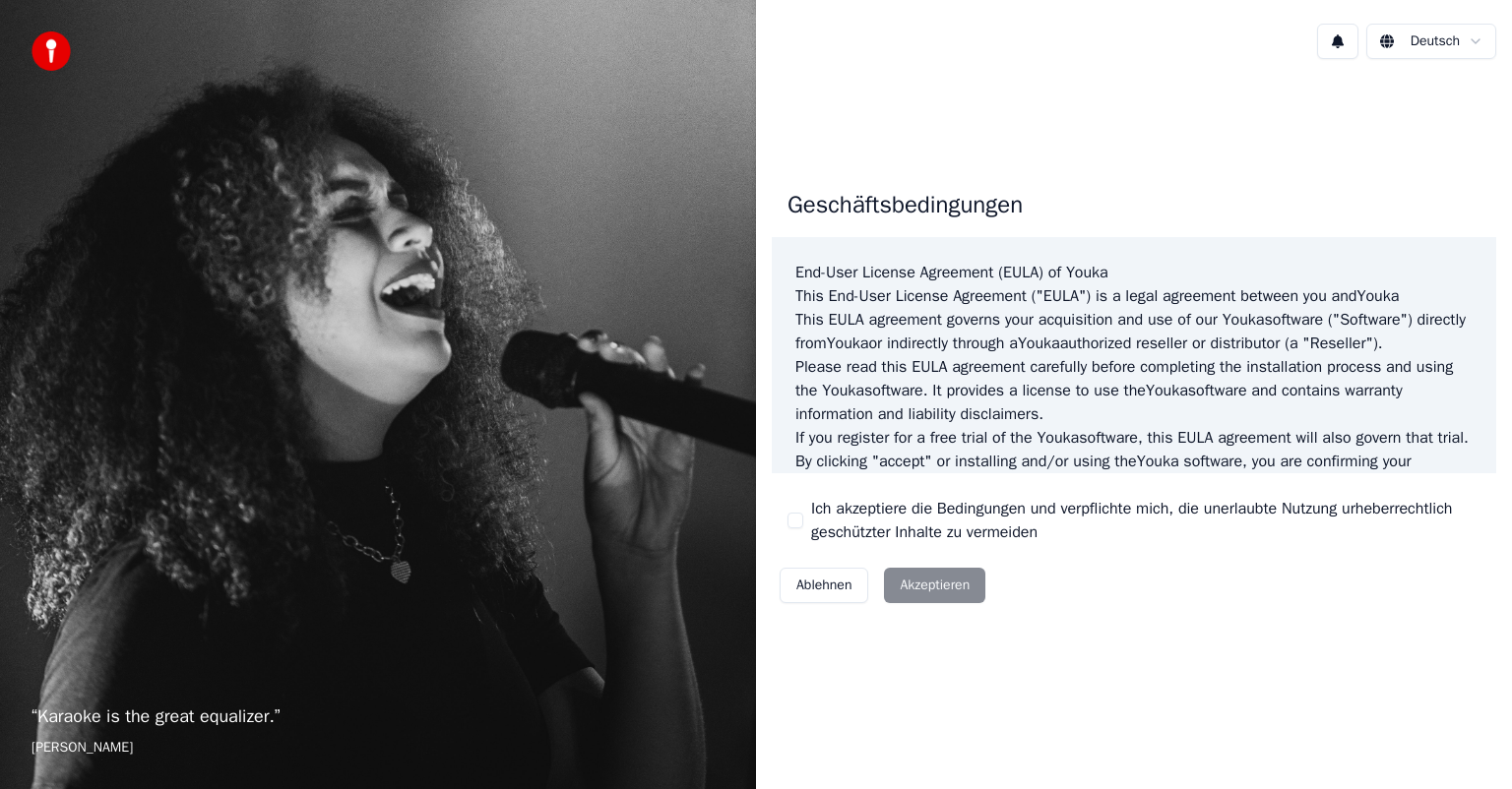 click on "Ablehnen Akzeptieren" at bounding box center (882, 585) 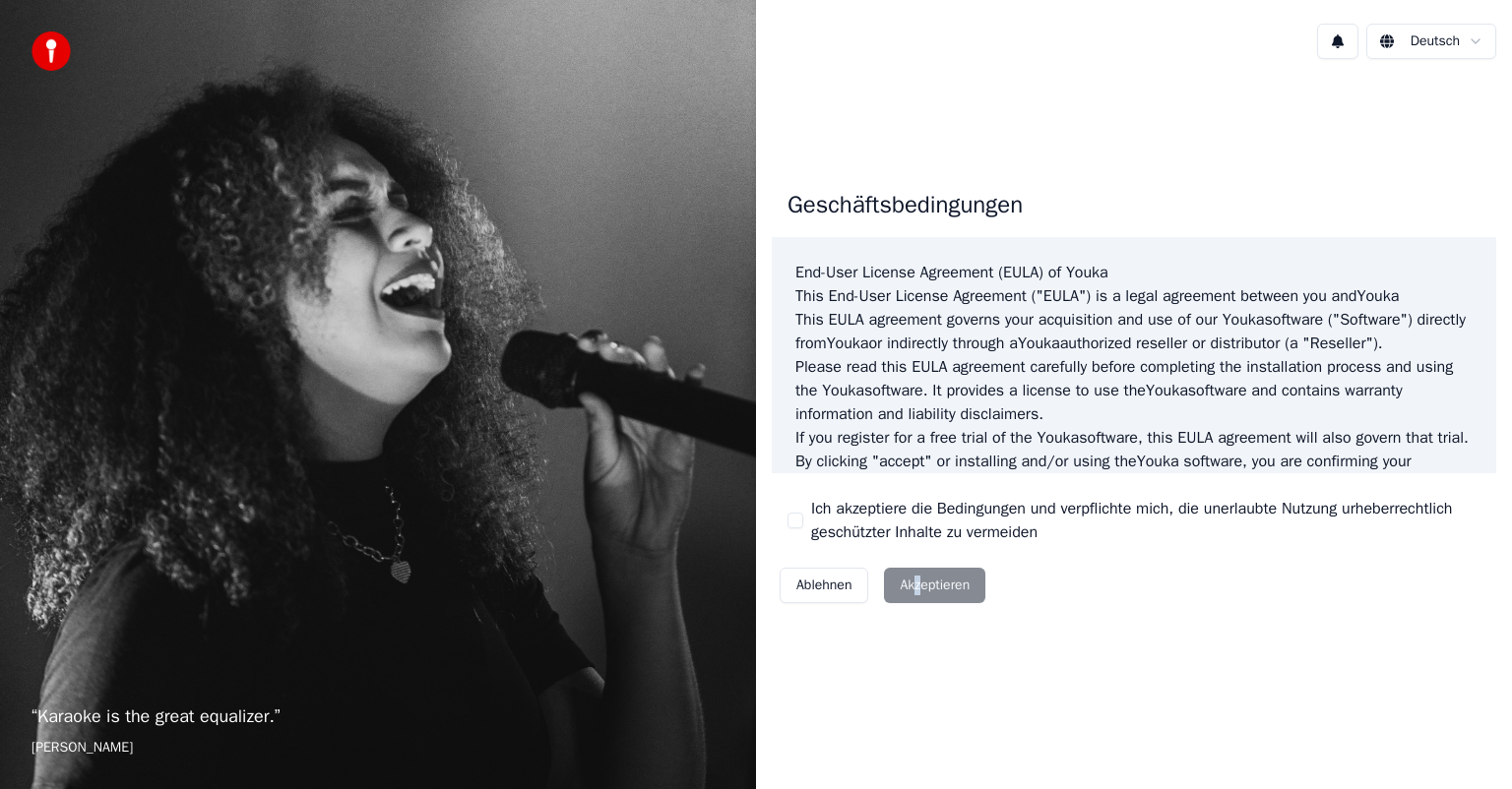 click on "Ablehnen Akzeptieren" at bounding box center [882, 585] 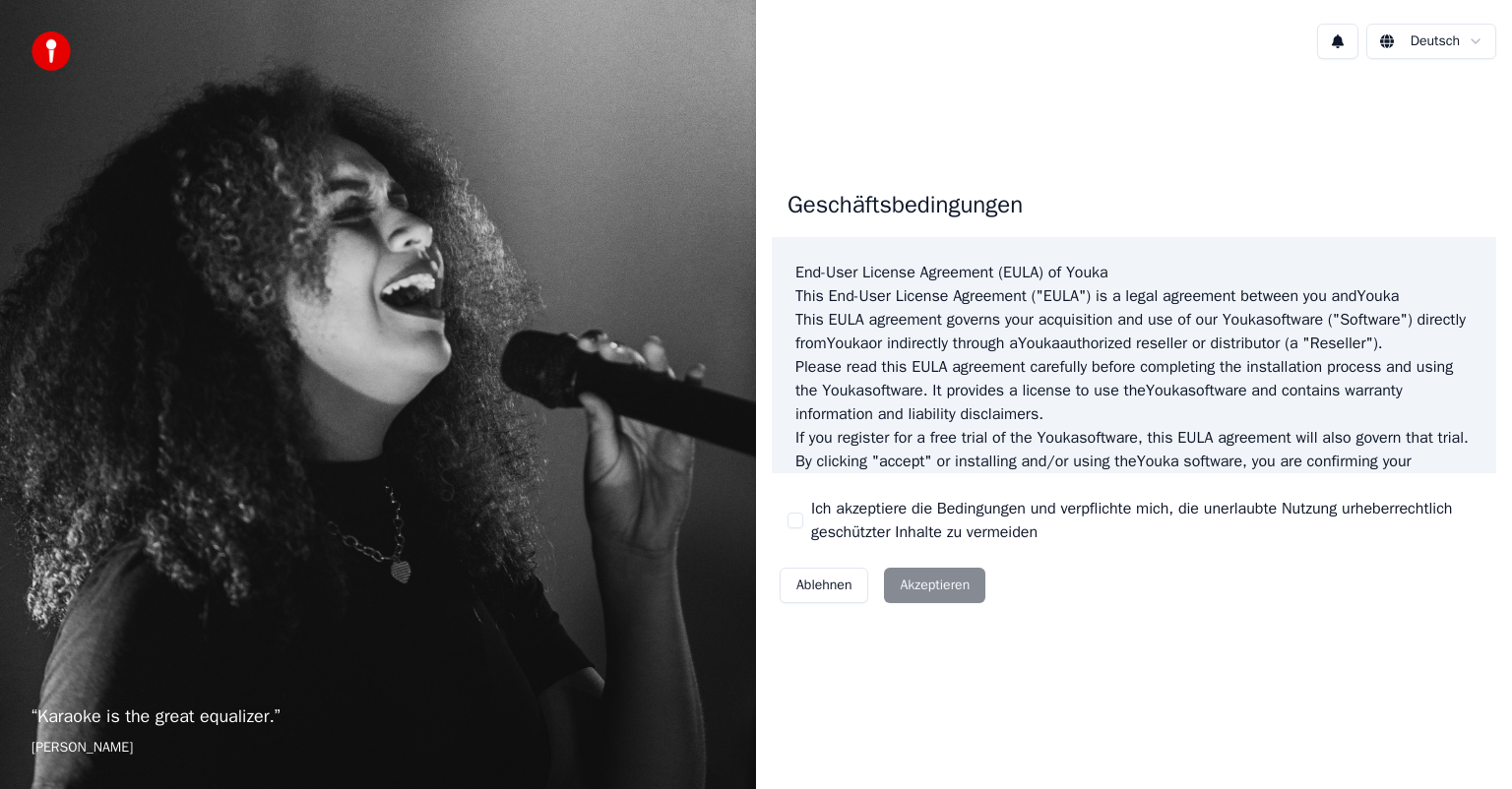 click on "Ich akzeptiere die Bedingungen und verpflichte mich, die unerlaubte Nutzung urheberrechtlich geschützter Inhalte zu vermeiden" at bounding box center (1134, 520) 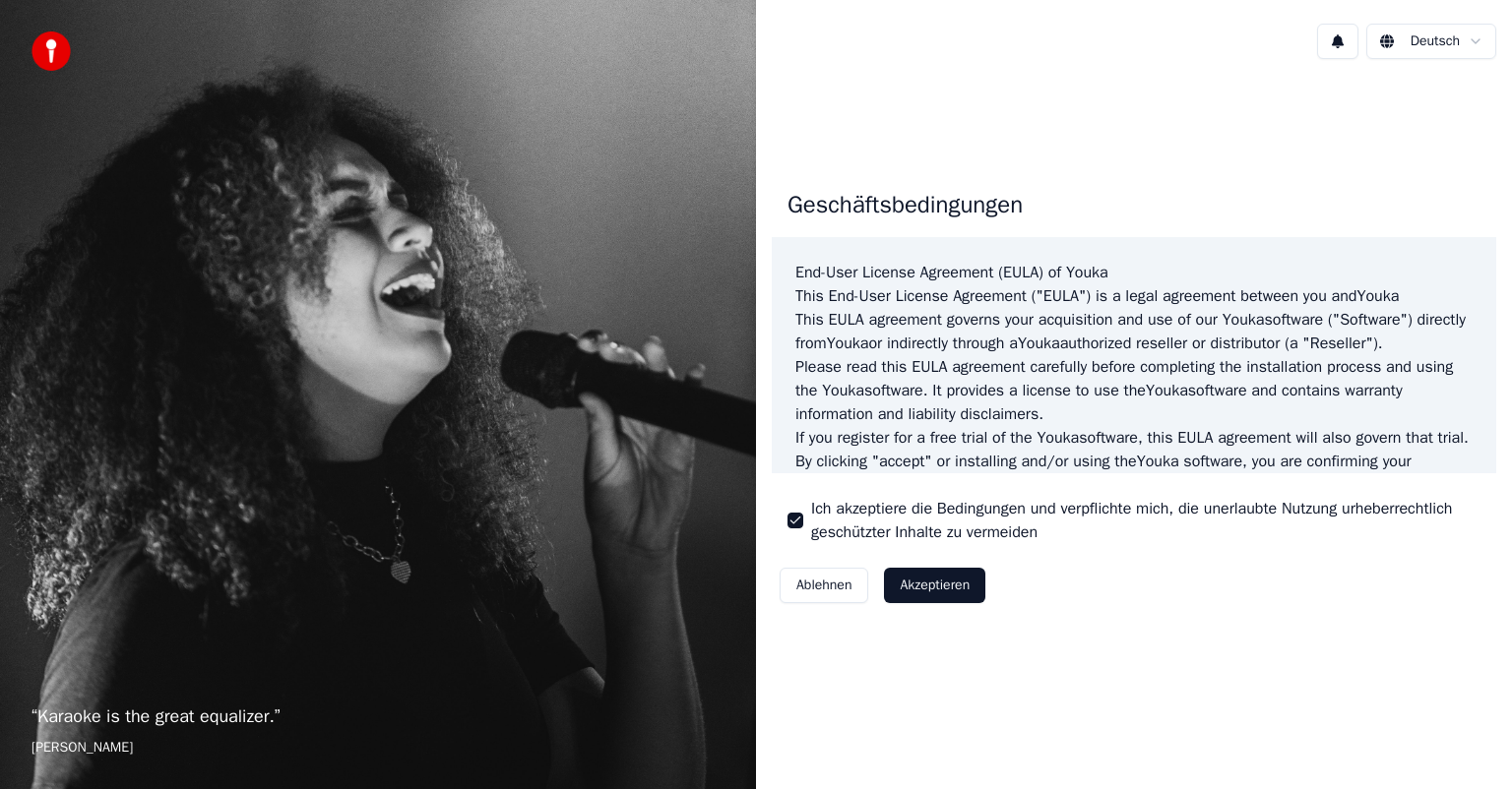 click on "Akzeptieren" at bounding box center (934, 585) 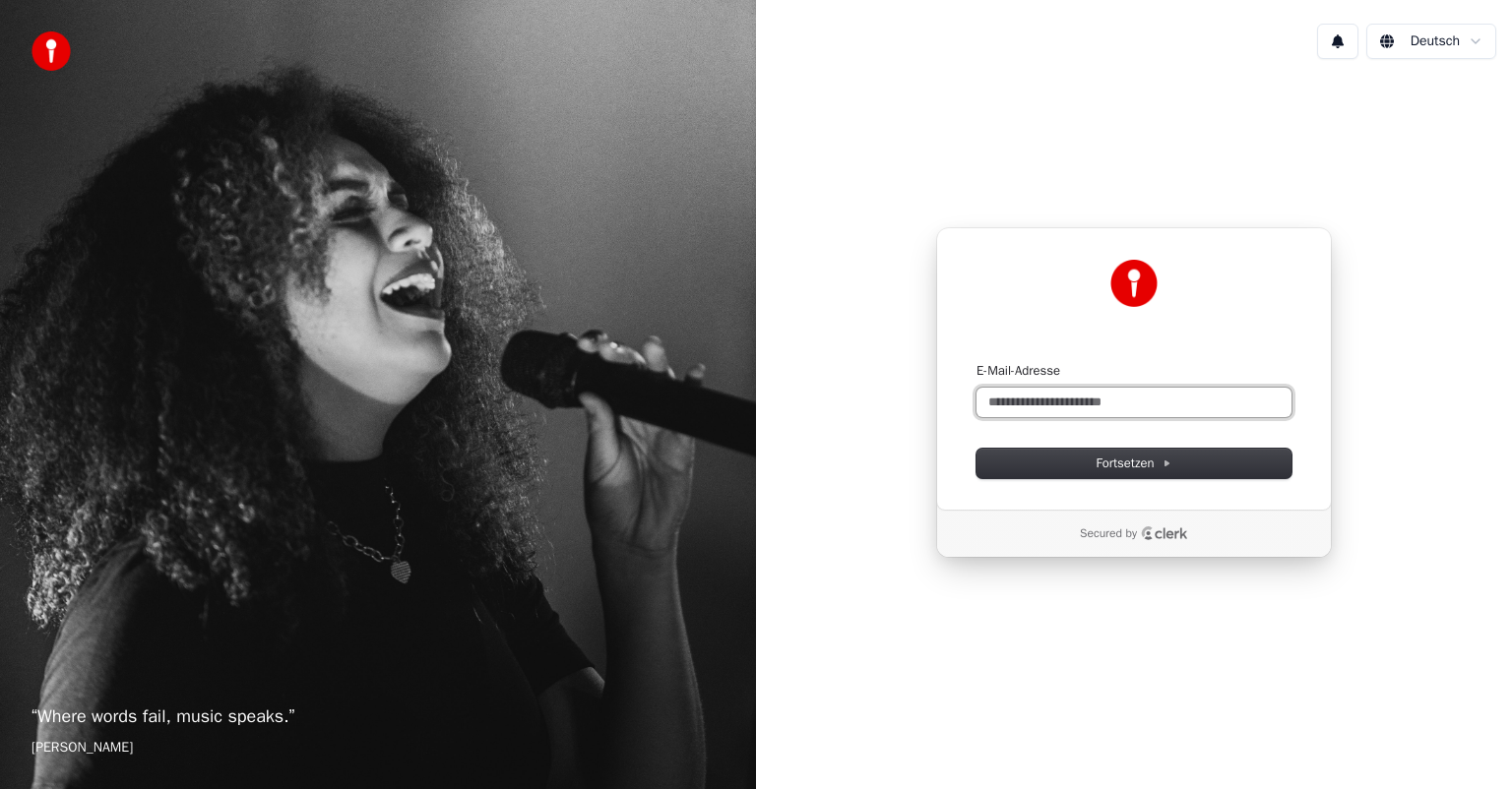 click on "E-Mail-Adresse" at bounding box center [1134, 402] 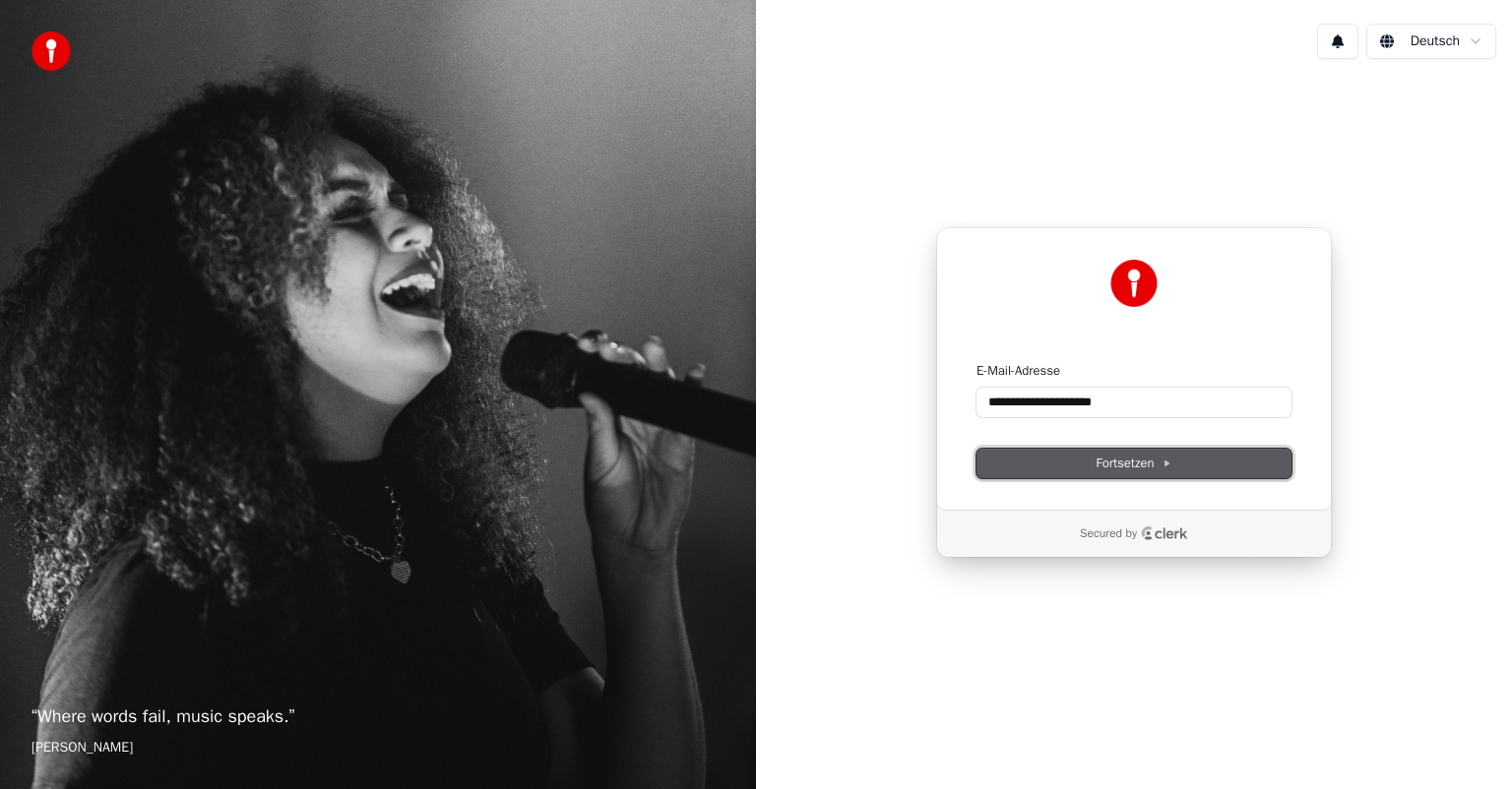 click on "Fortsetzen" at bounding box center (1134, 463) 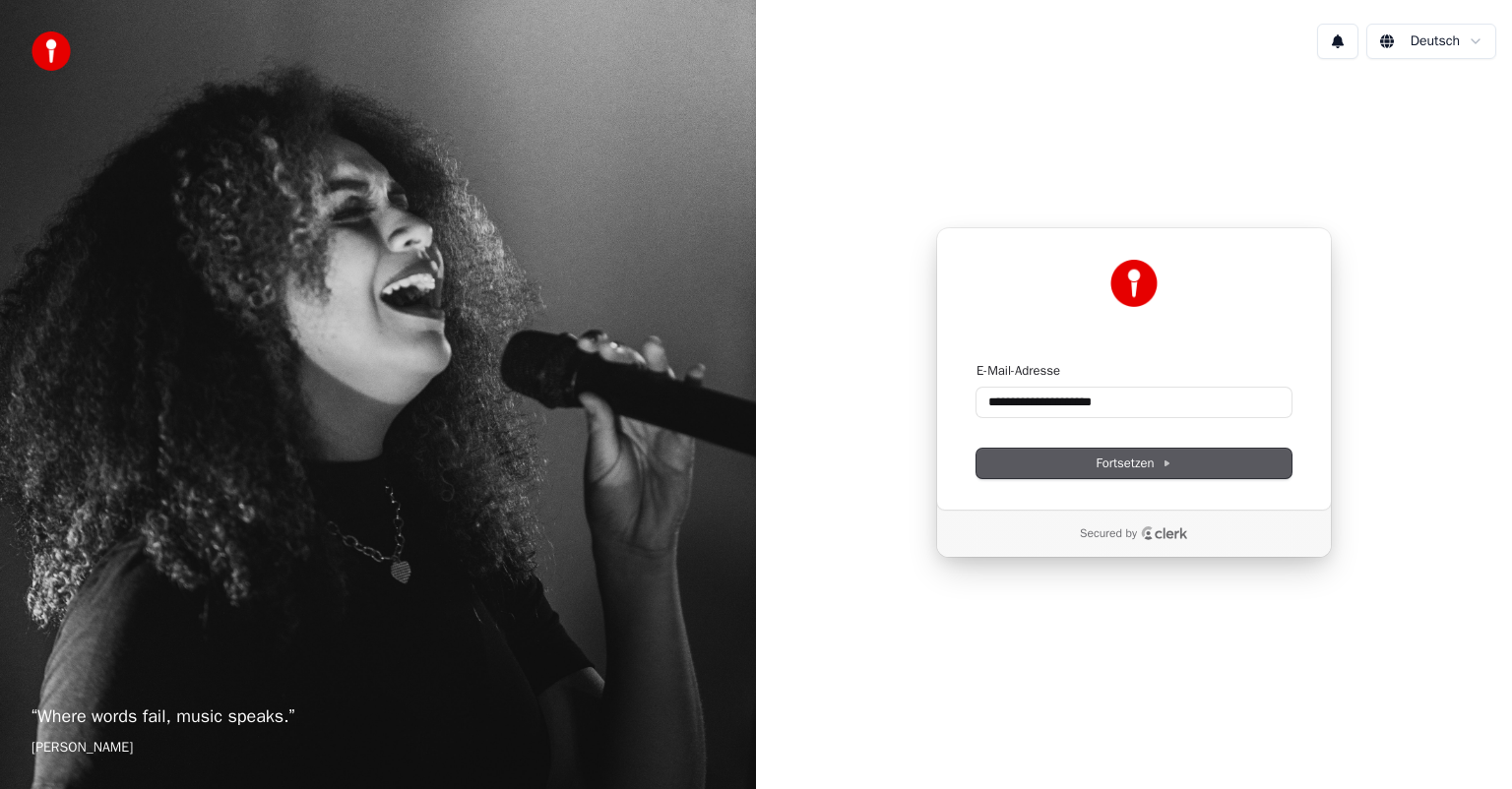 type on "**********" 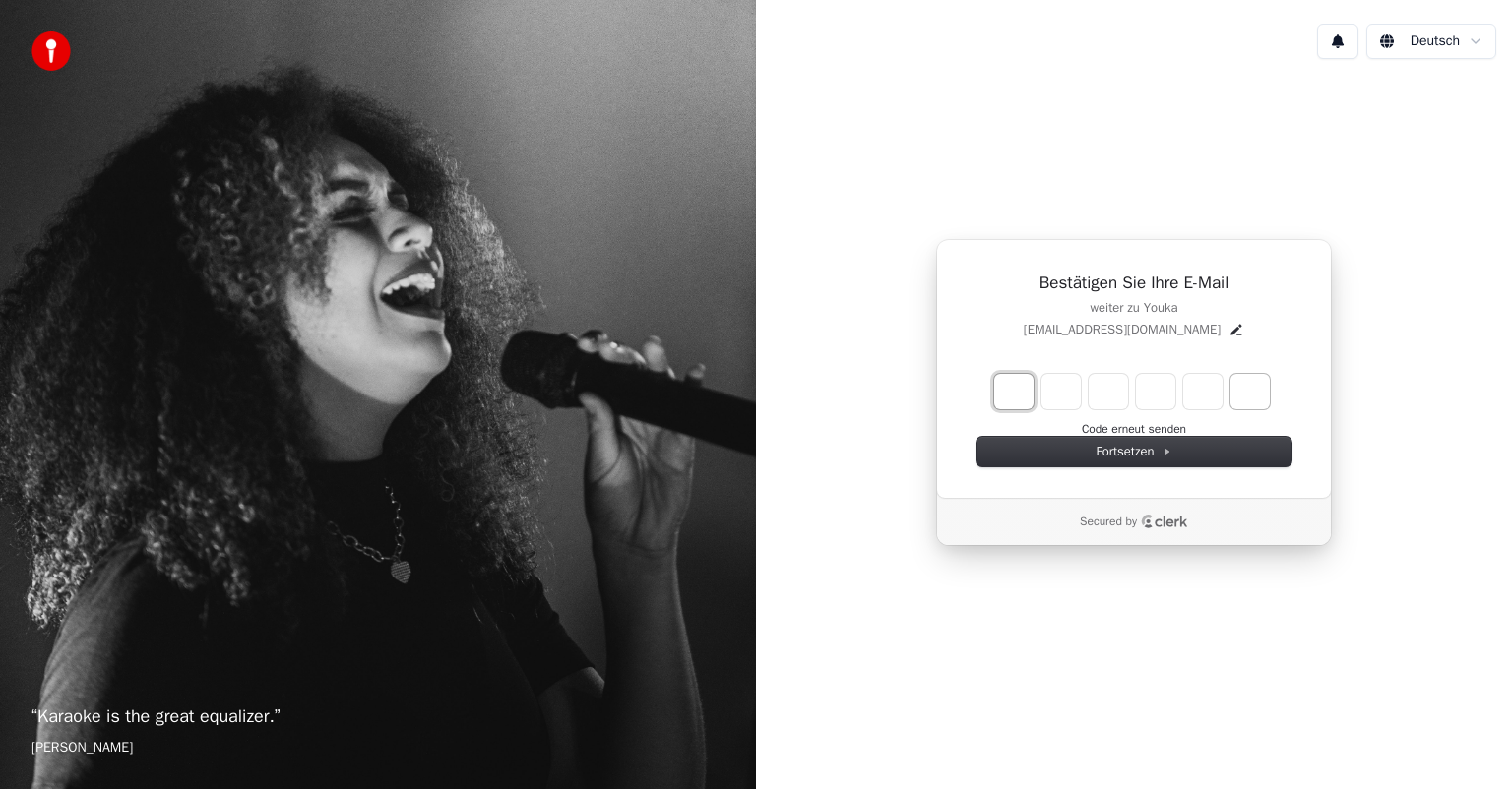 drag, startPoint x: 1012, startPoint y: 392, endPoint x: 1240, endPoint y: 389, distance: 228.0197 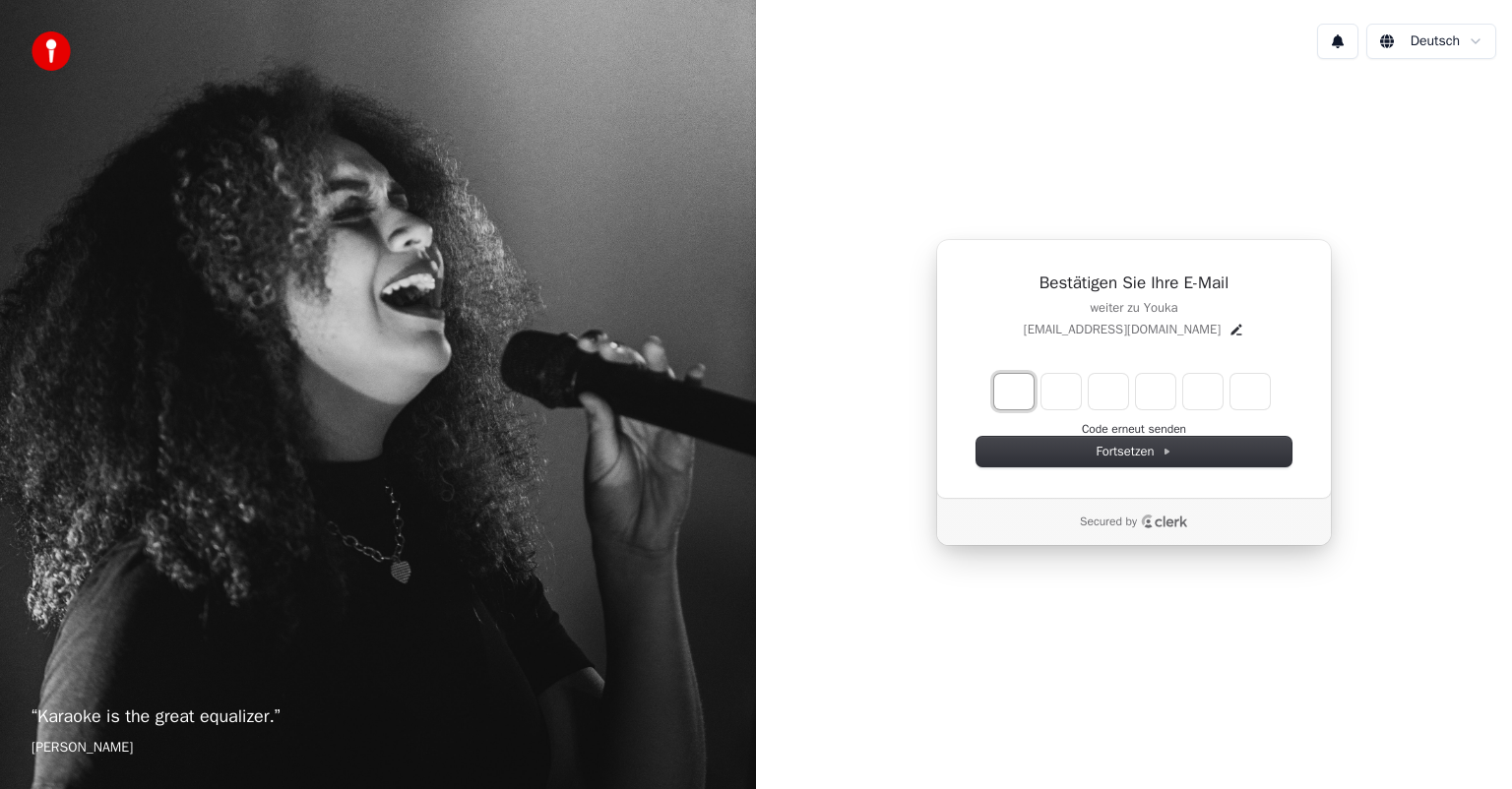 click at bounding box center [1014, 392] 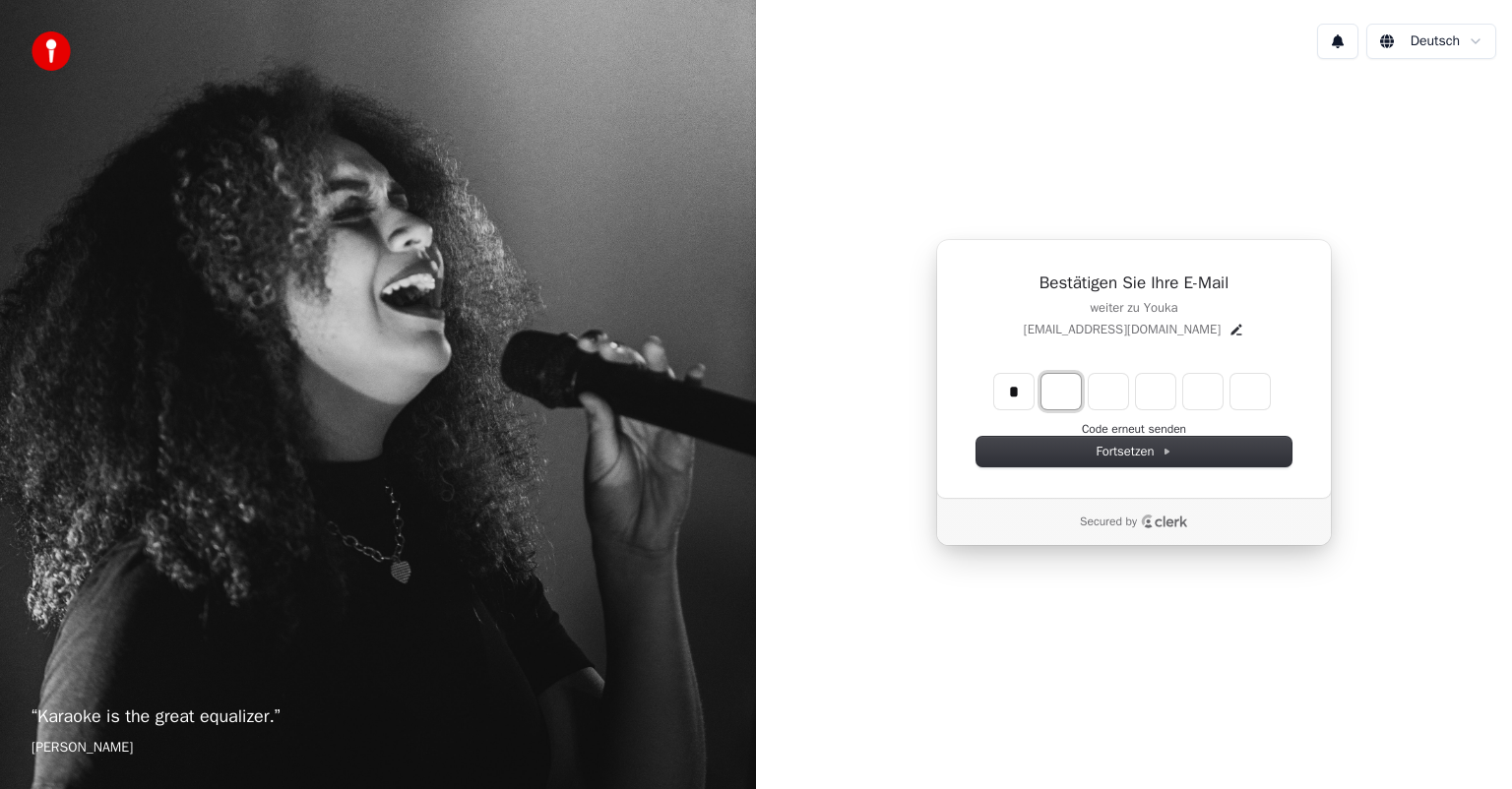 type on "*" 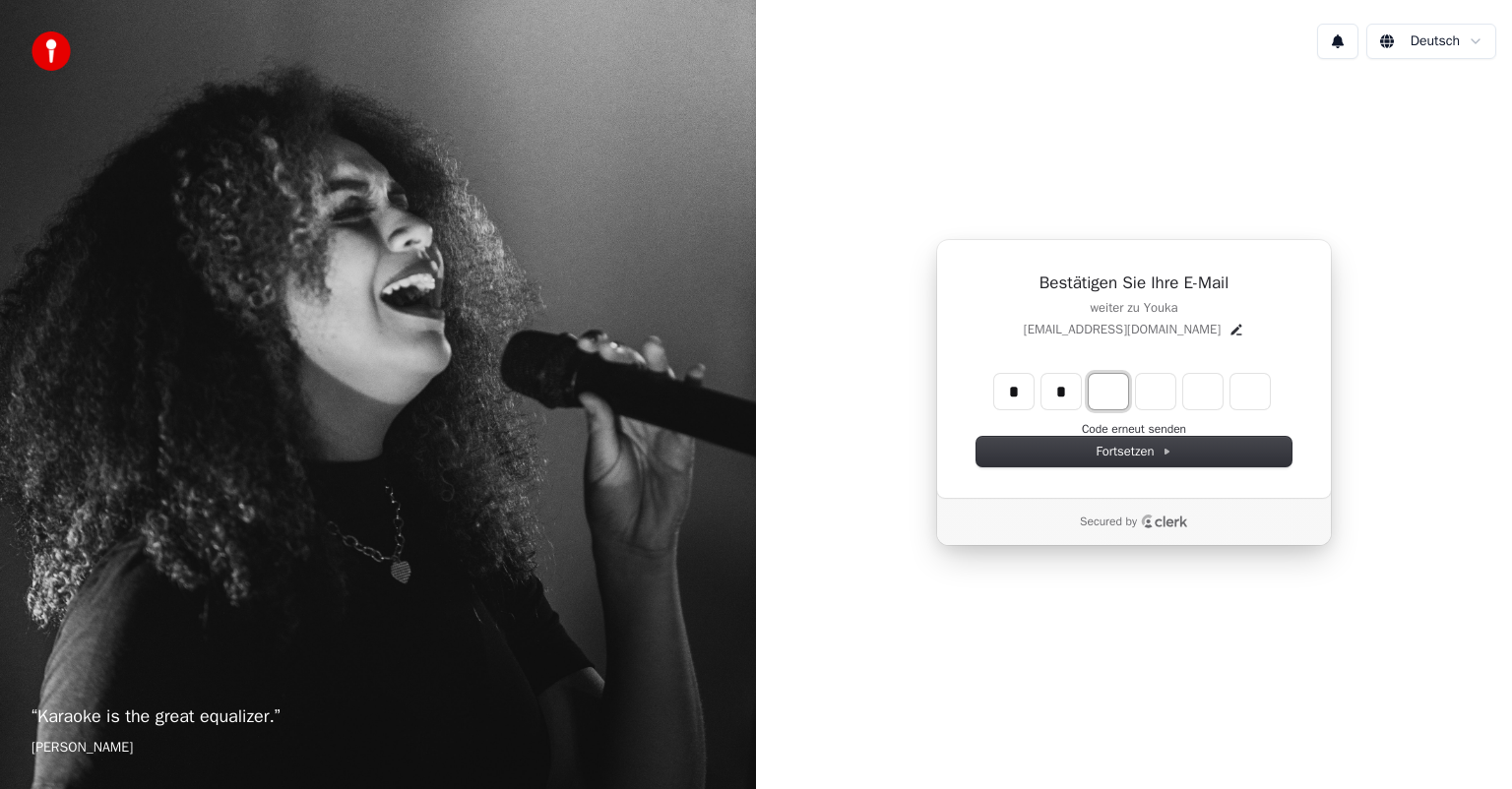 type on "**" 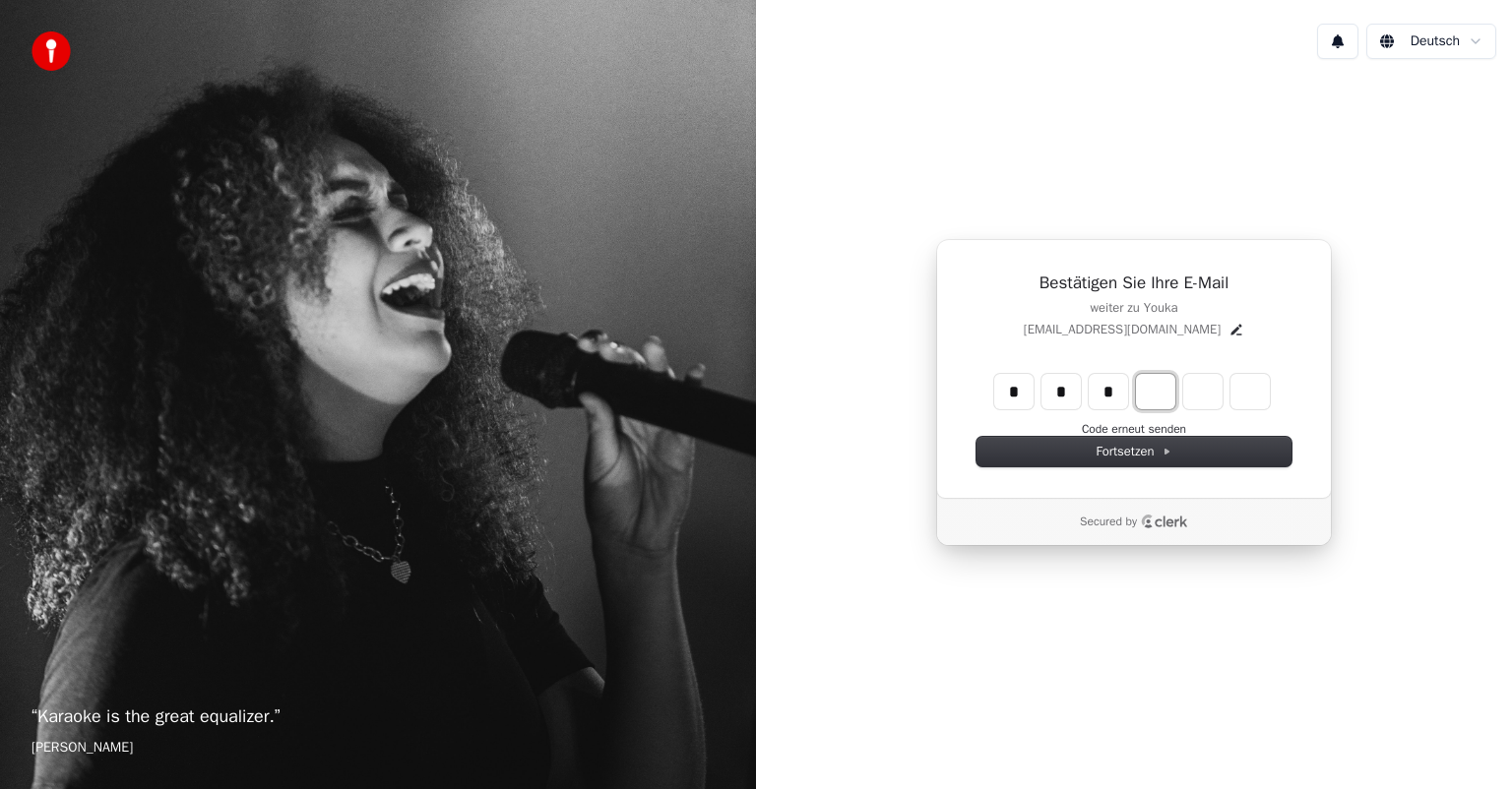 type on "***" 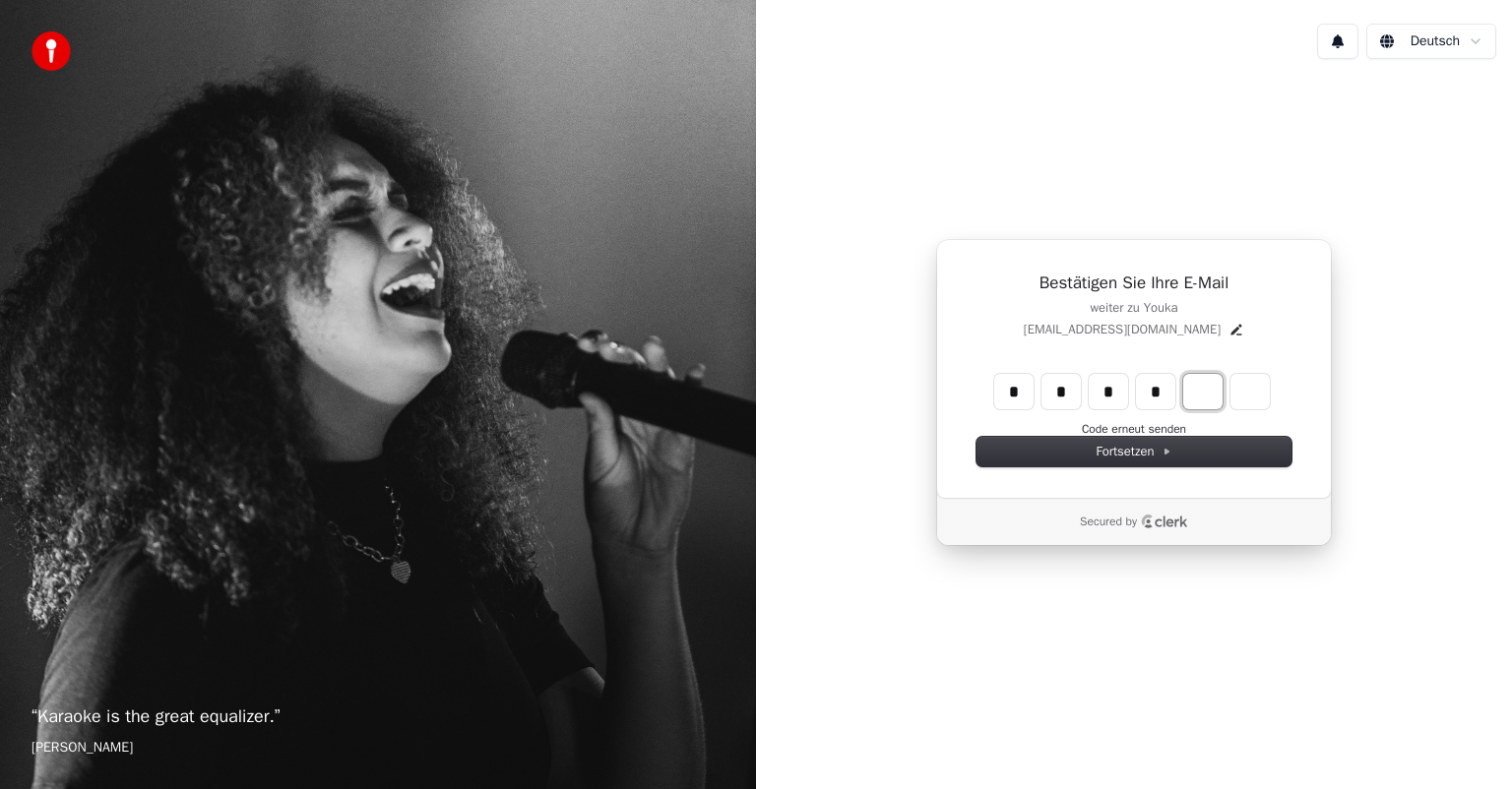 type on "****" 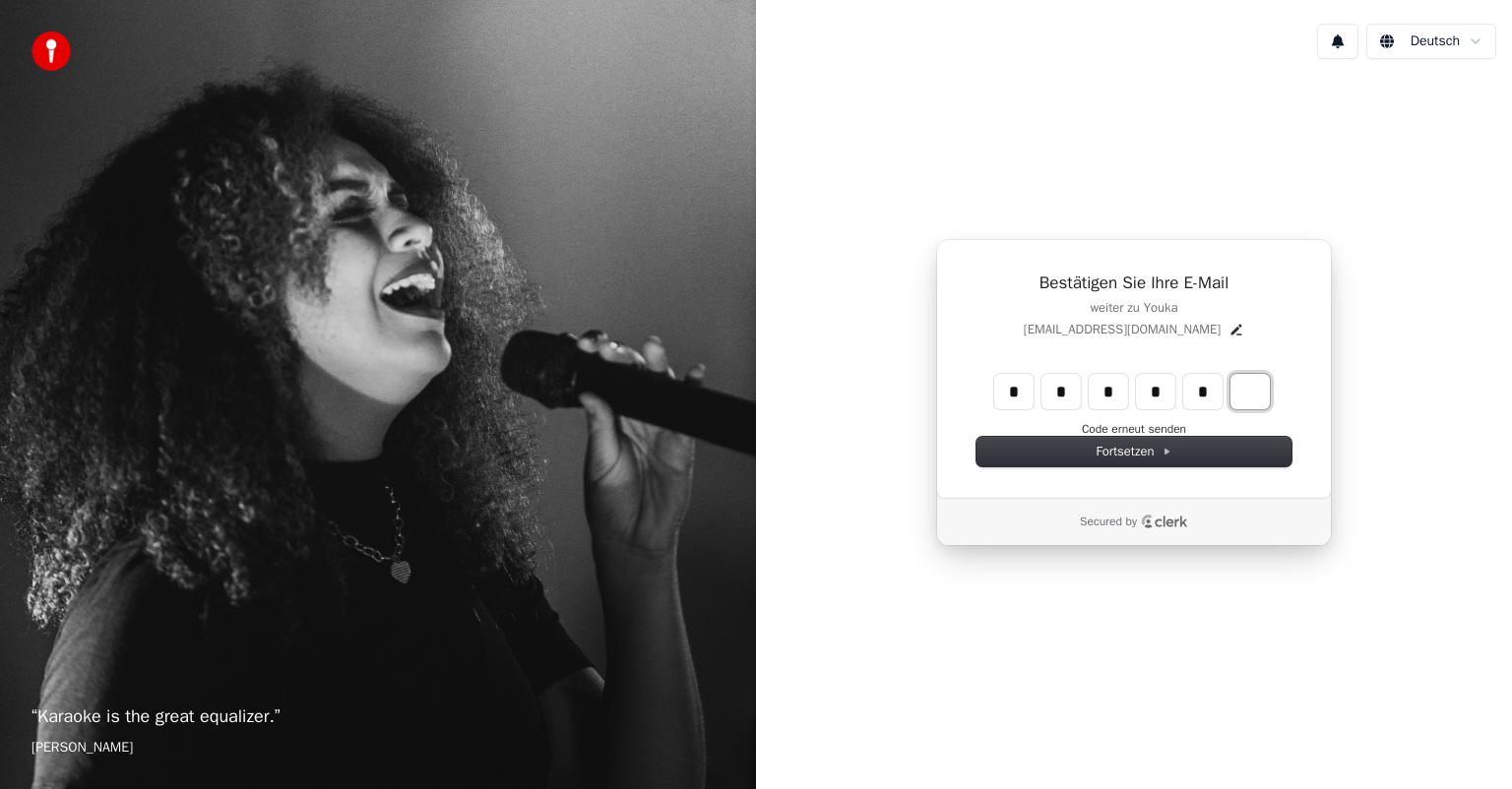 type on "******" 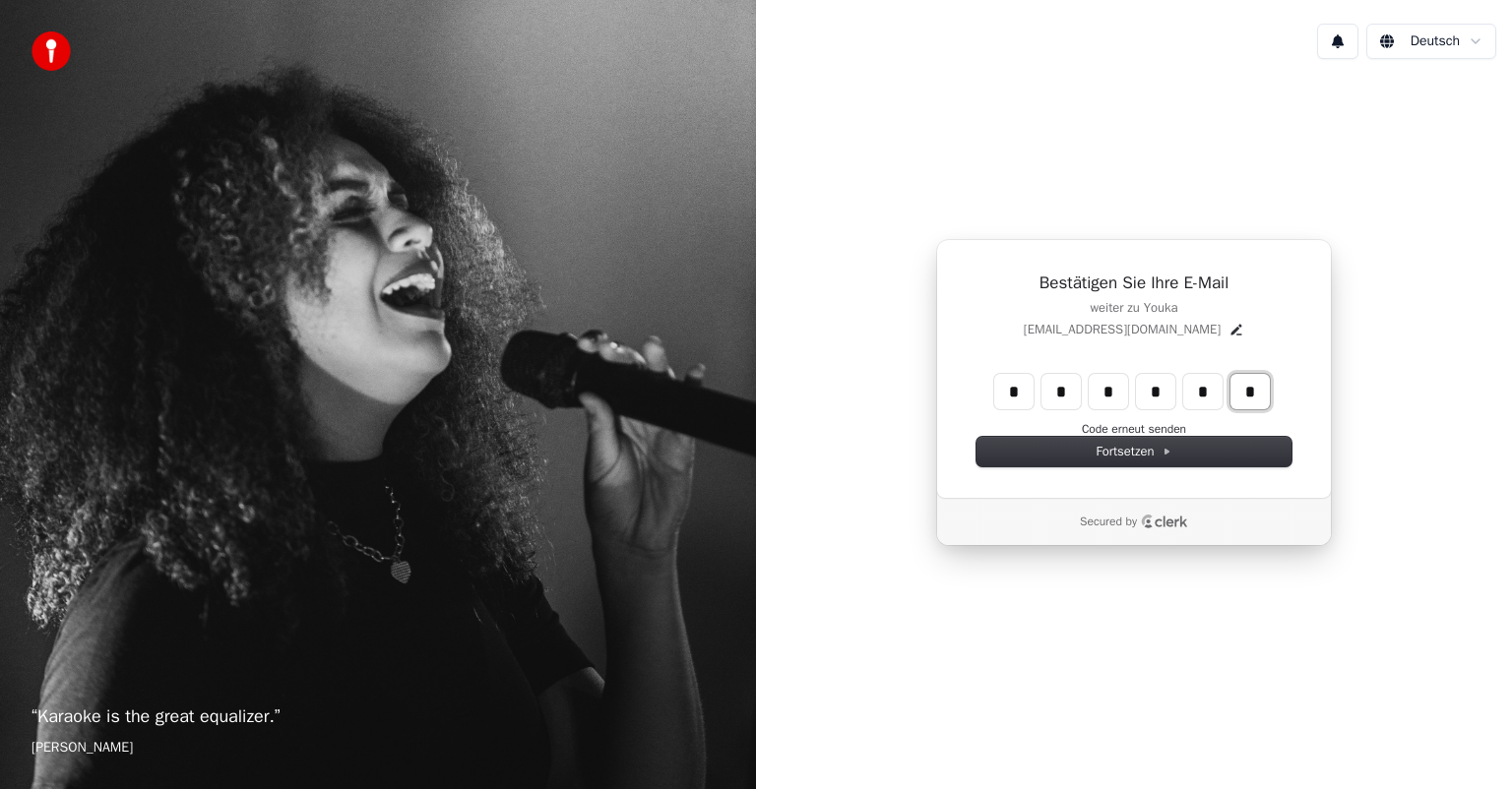 type on "*" 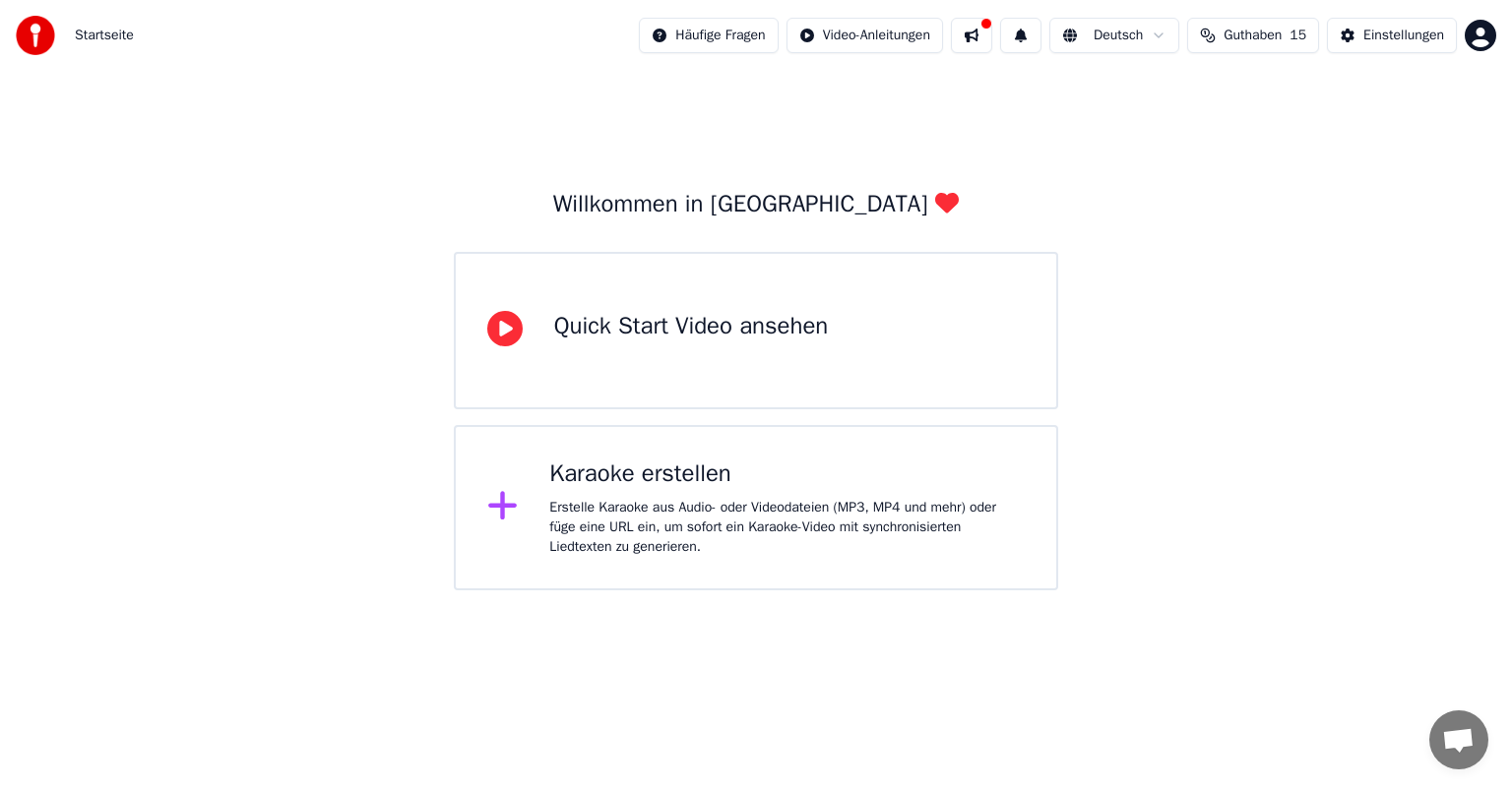 click on "Karaoke erstellen Erstelle Karaoke aus Audio- oder Videodateien (MP3, MP4 und mehr) oder füge eine URL ein, um sofort ein Karaoke-Video mit synchronisierten Liedtexten zu generieren." at bounding box center [756, 508] 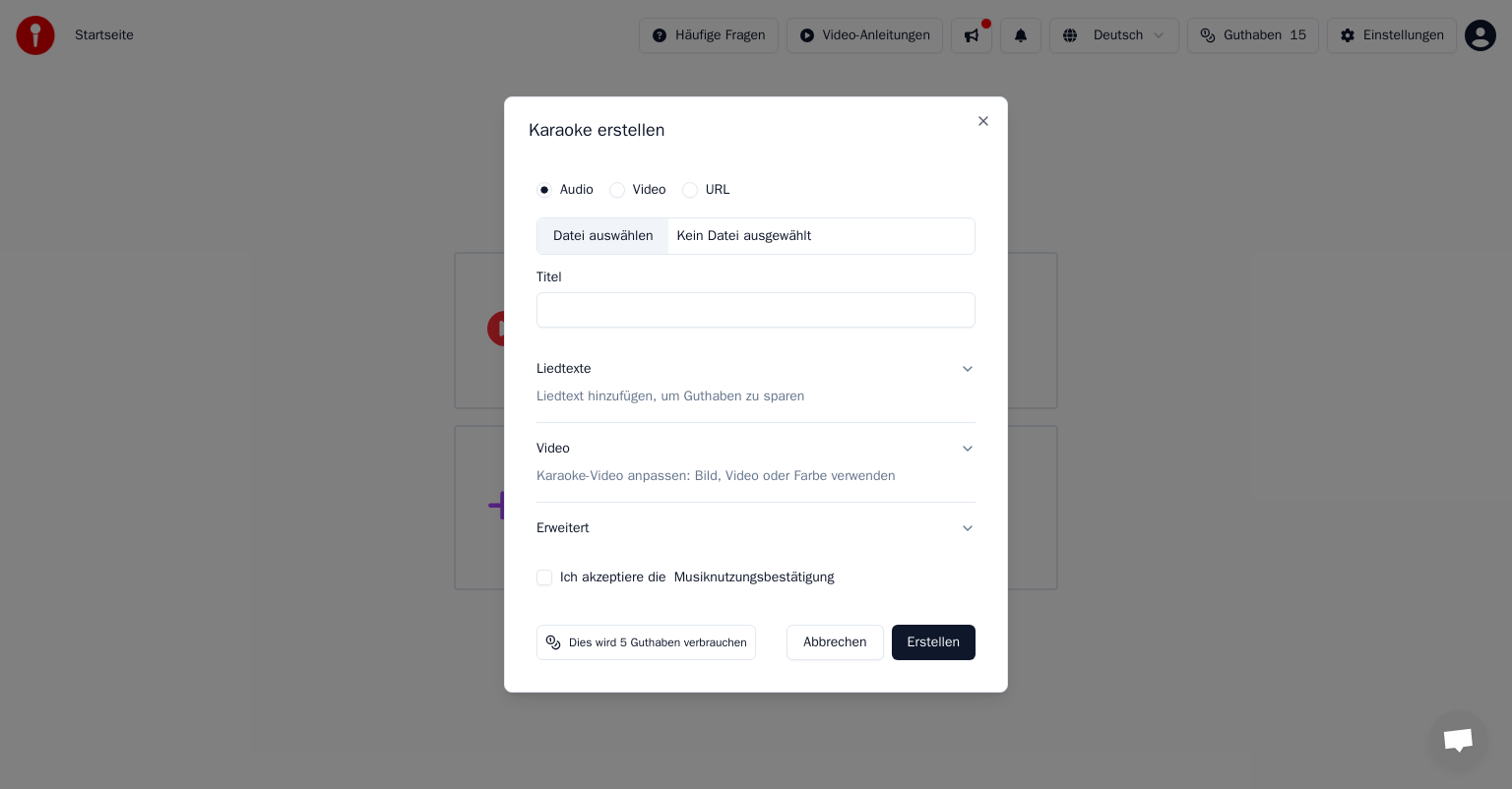 click on "Video" at bounding box center (617, 190) 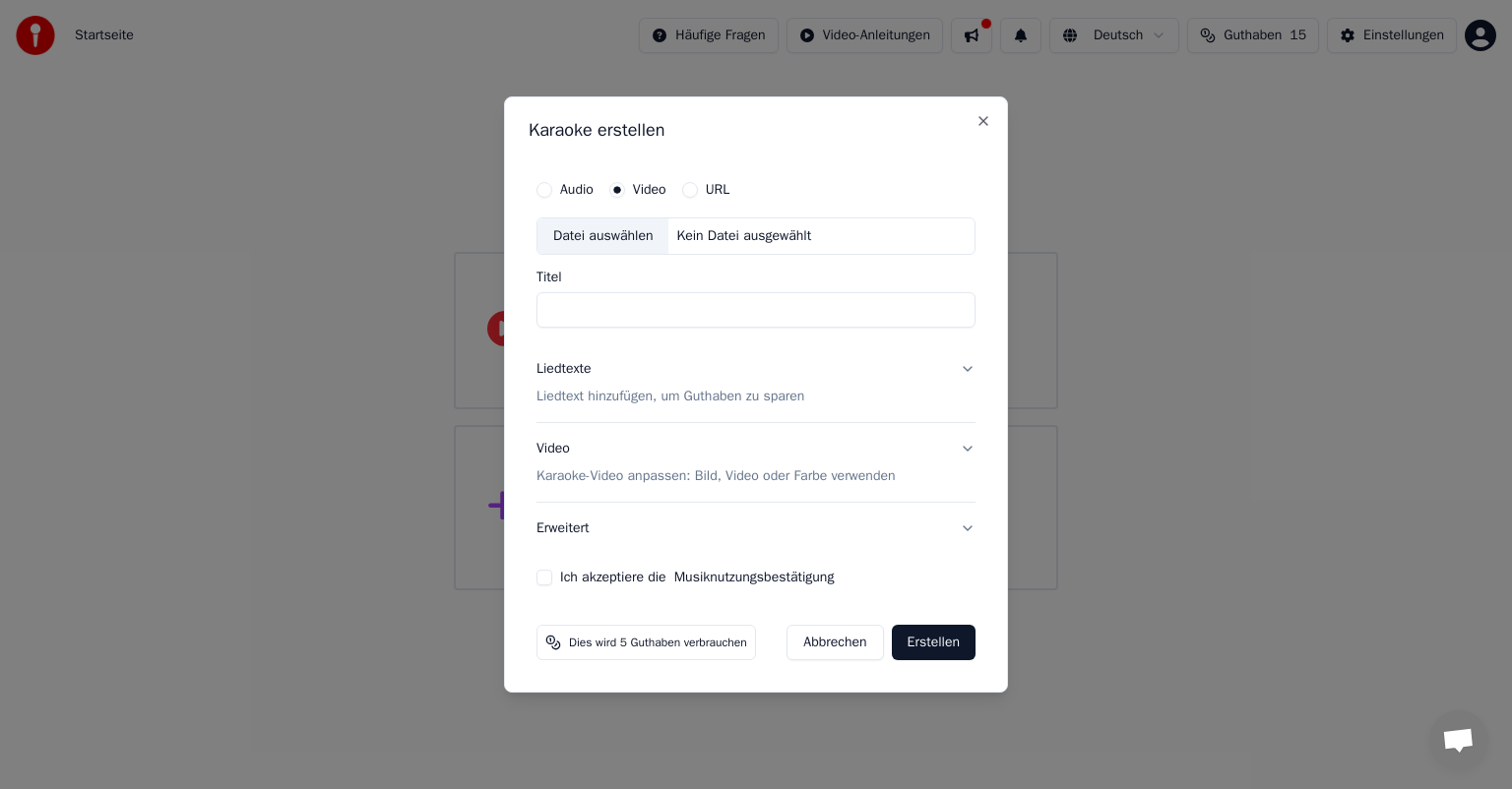click on "Video Karaoke-Video anpassen: Bild, Video oder Farbe verwenden" at bounding box center [756, 462] 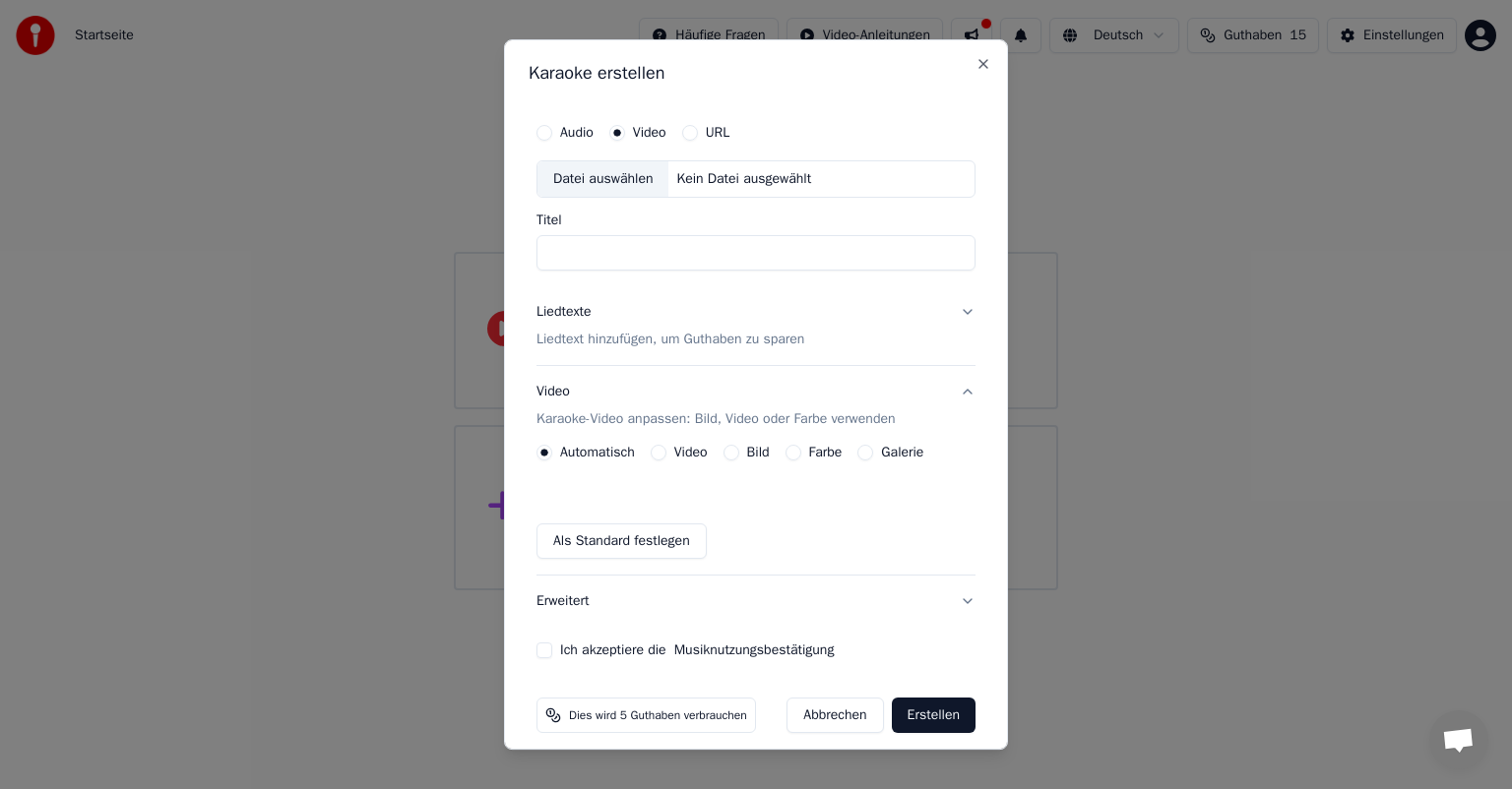 click on "Video Karaoke-Video anpassen: Bild, Video oder Farbe verwenden" at bounding box center (756, 405) 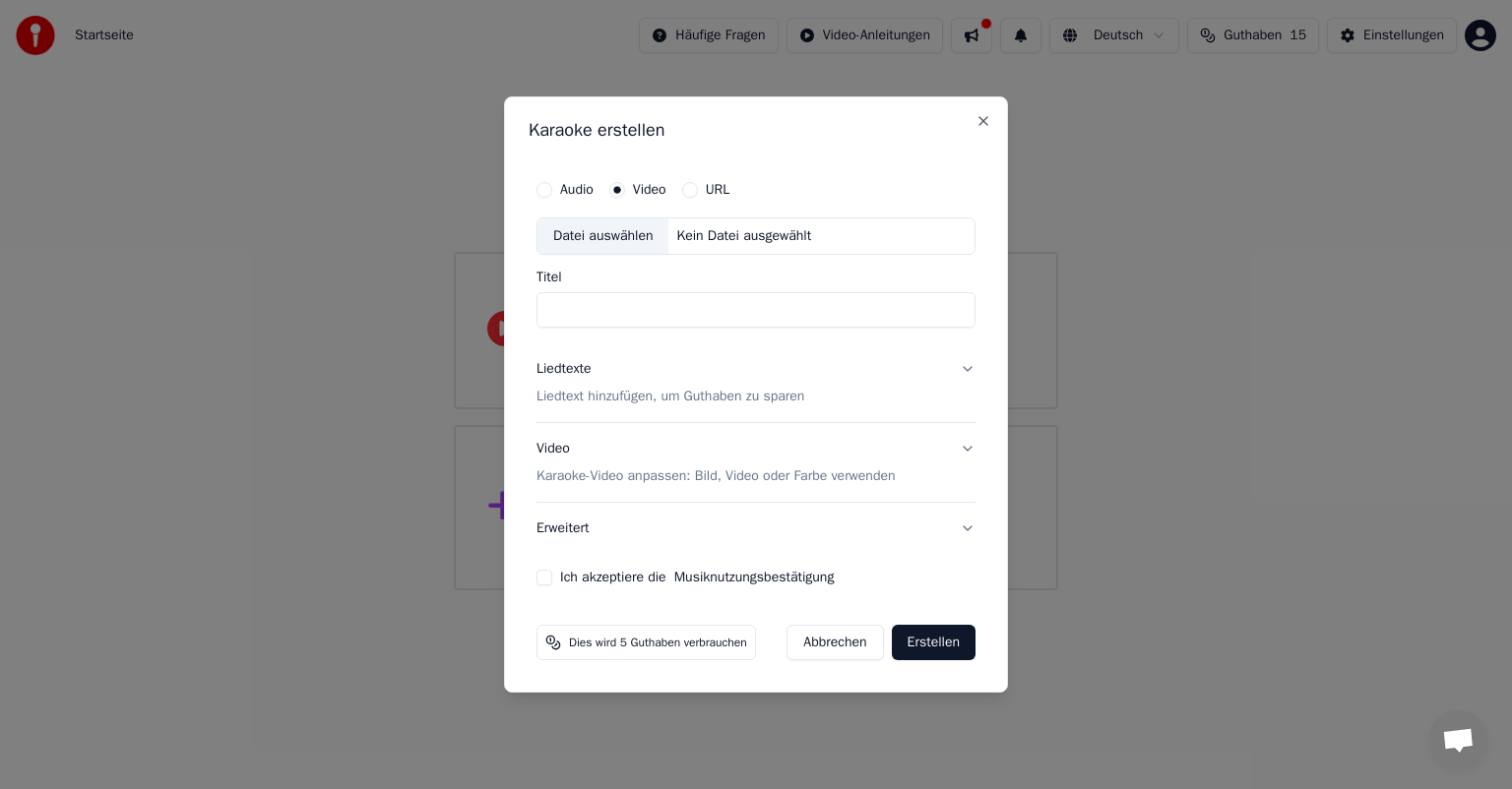 click on "Titel" at bounding box center [756, 310] 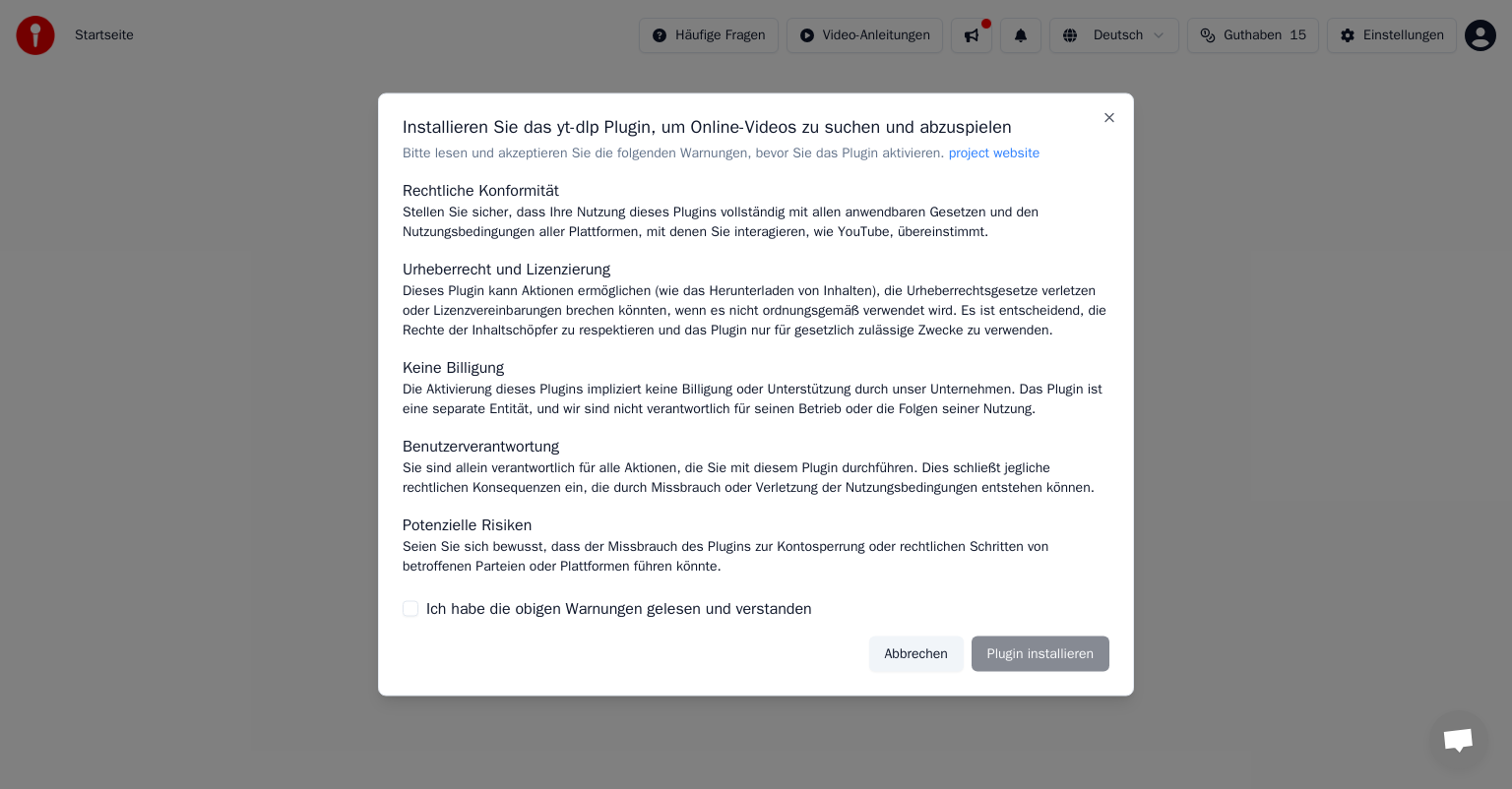 click on "Ich habe die obigen Warnungen gelesen und verstanden" at bounding box center [756, 608] 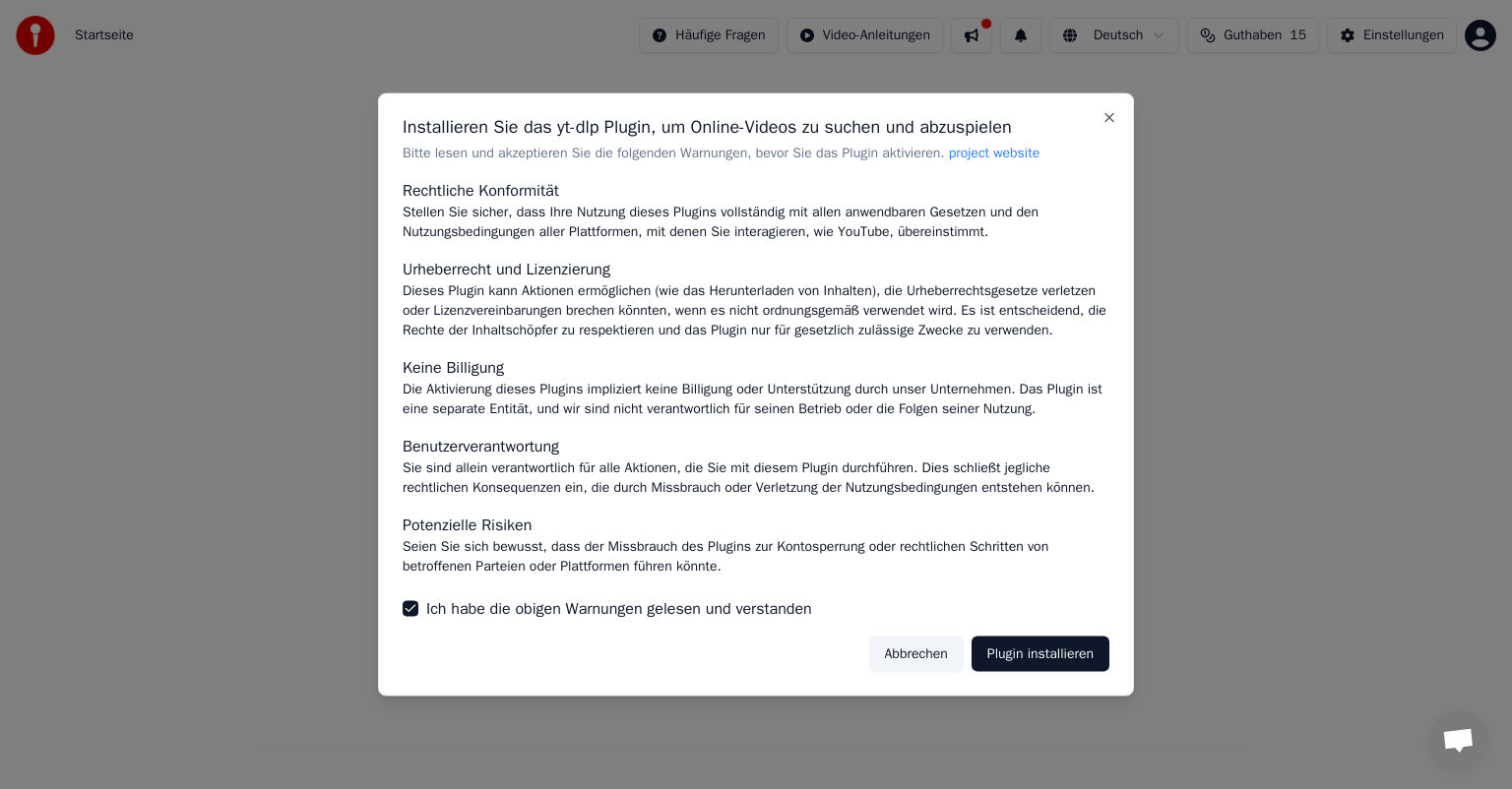click on "Plugin installieren" at bounding box center (1040, 653) 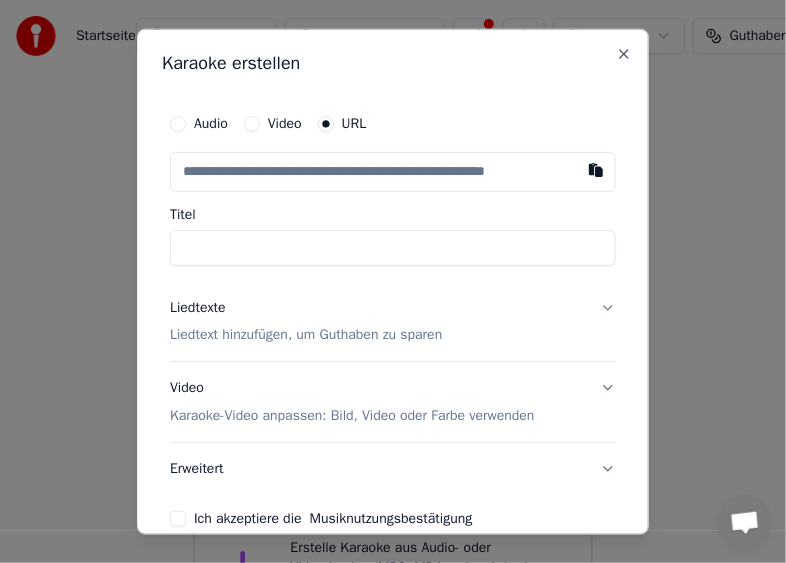 click at bounding box center (393, 171) 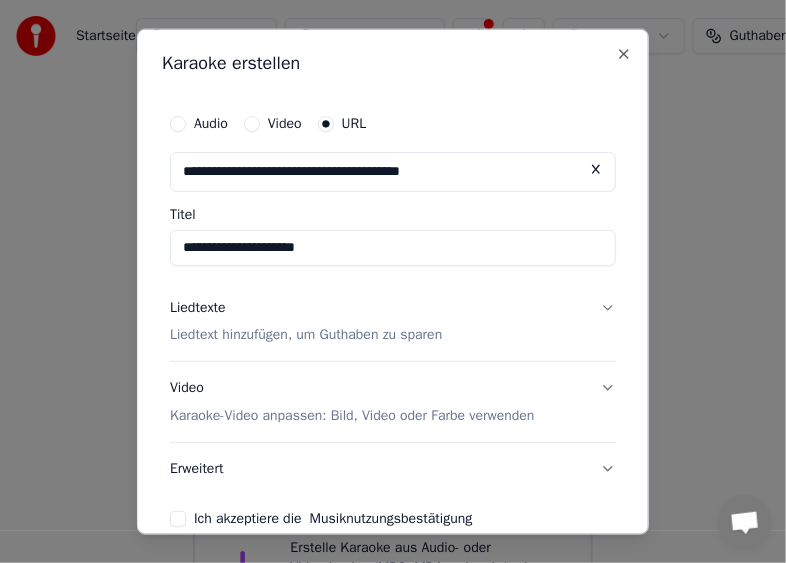 type on "**********" 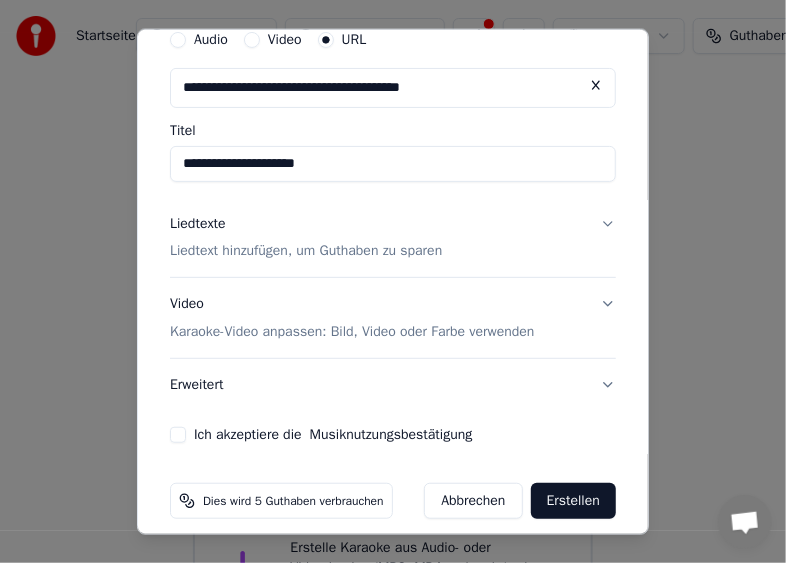 scroll, scrollTop: 100, scrollLeft: 0, axis: vertical 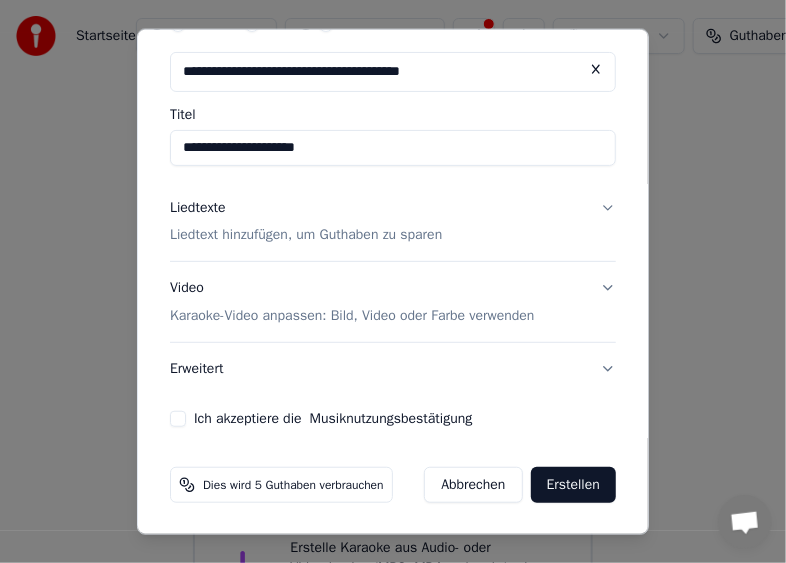 click on "Erstellen" at bounding box center [573, 485] 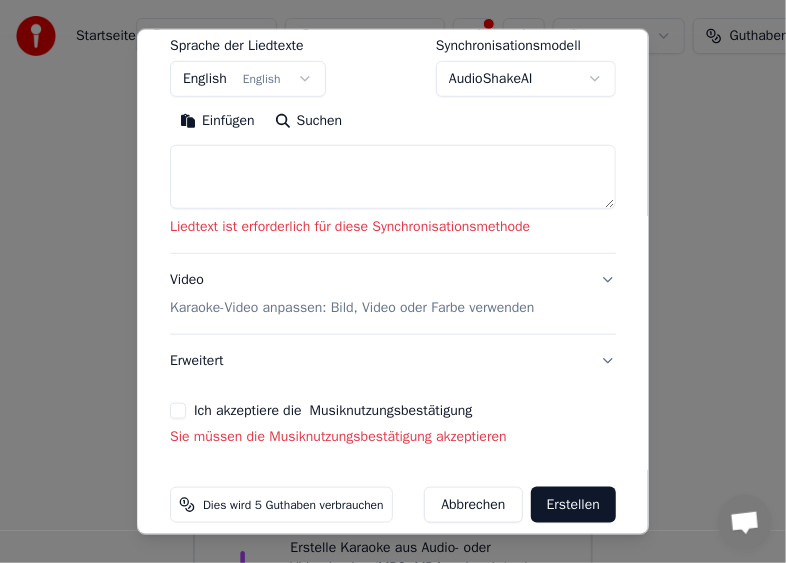 scroll, scrollTop: 341, scrollLeft: 0, axis: vertical 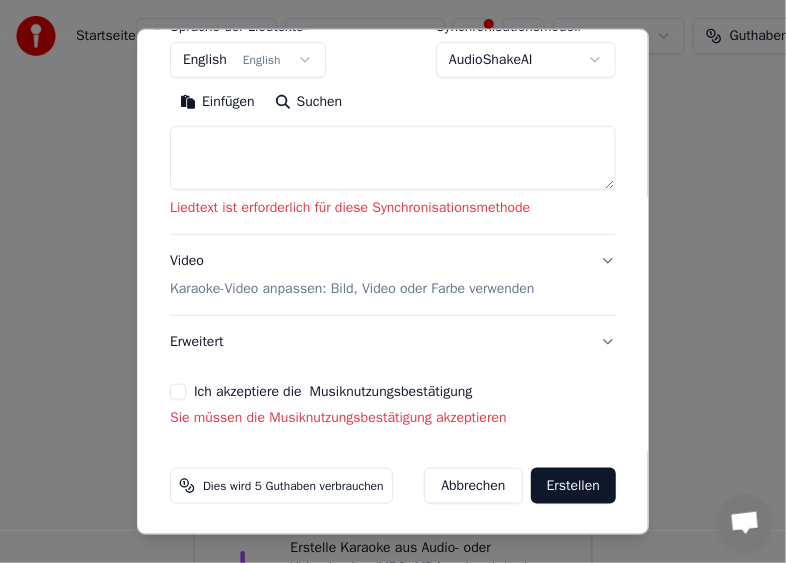 click on "Ich akzeptiere die   Musiknutzungsbestätigung" at bounding box center [178, 392] 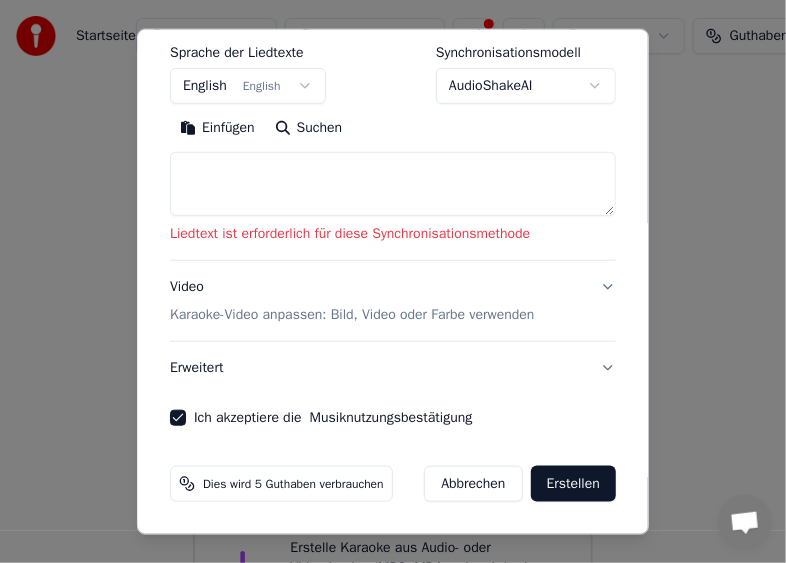 scroll, scrollTop: 313, scrollLeft: 0, axis: vertical 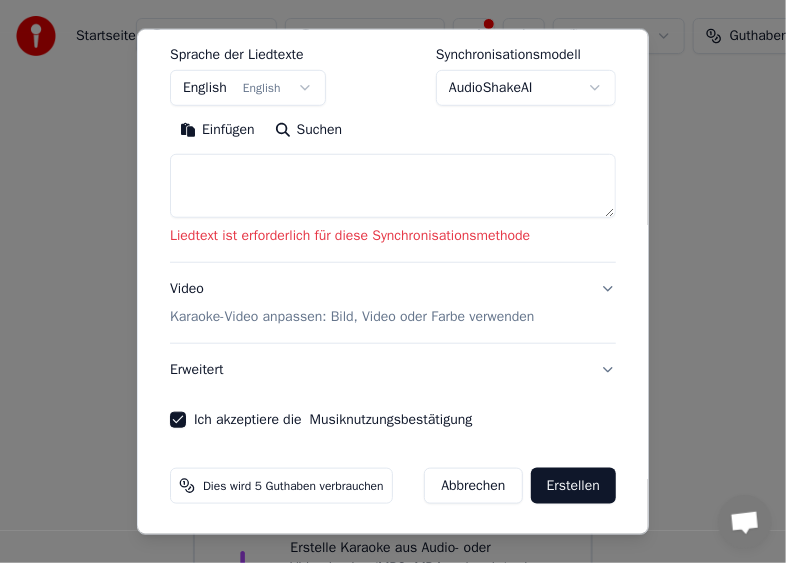 click on "Erstellen" at bounding box center [573, 486] 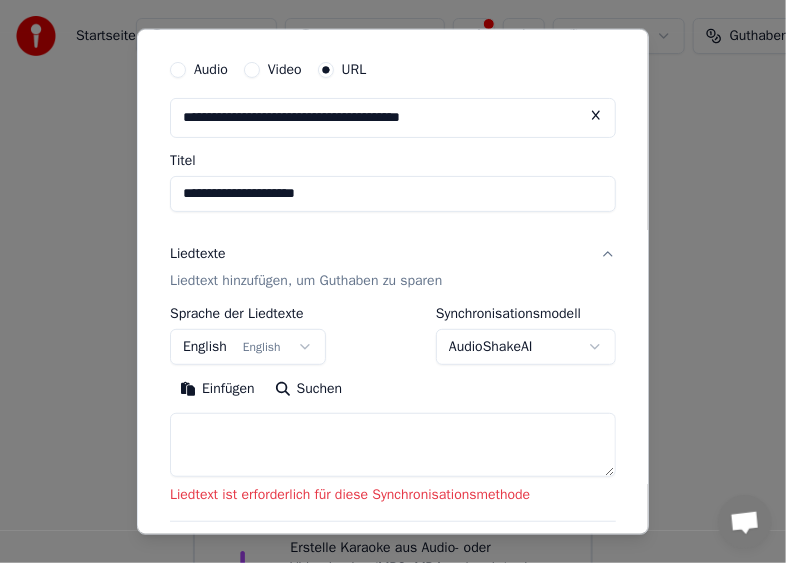 scroll, scrollTop: 47, scrollLeft: 0, axis: vertical 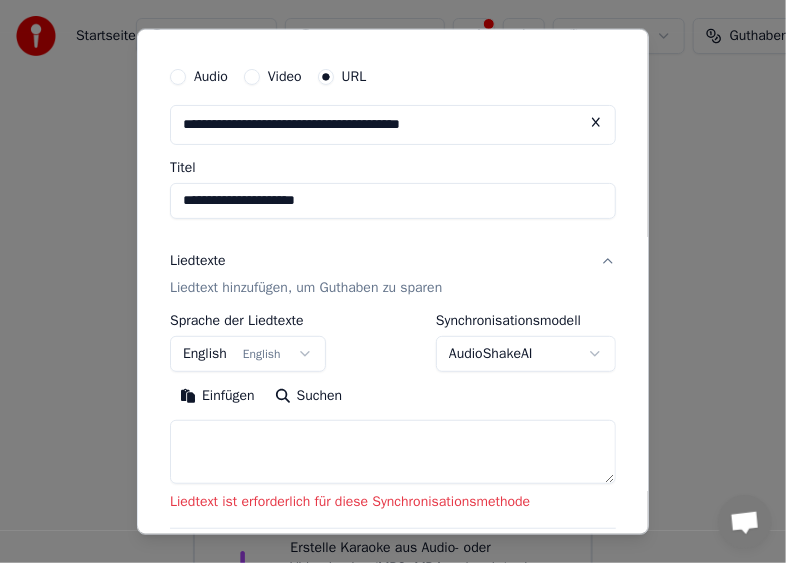 click on "English English" at bounding box center (248, 354) 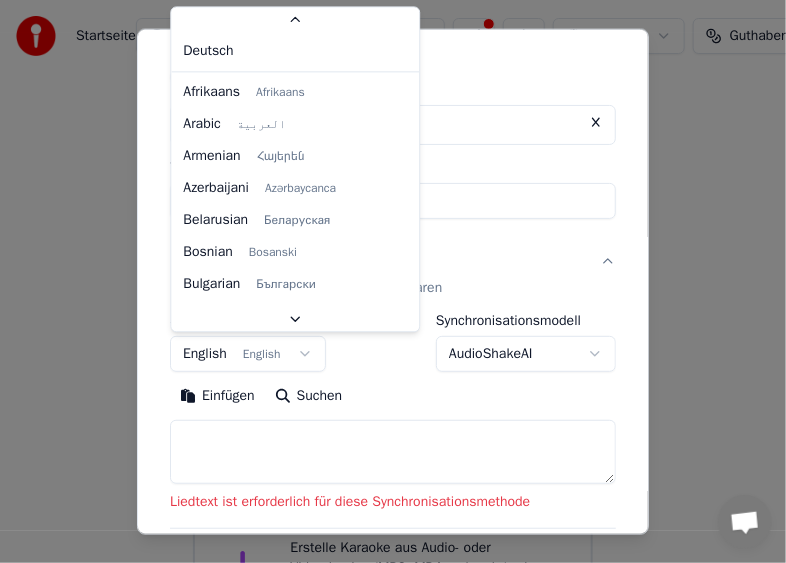 scroll, scrollTop: 56, scrollLeft: 0, axis: vertical 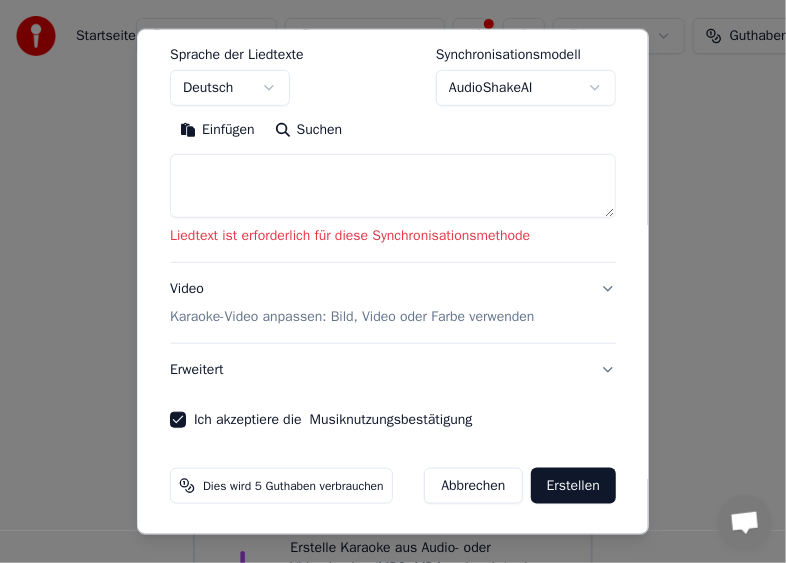 click on "Erstellen" at bounding box center [573, 486] 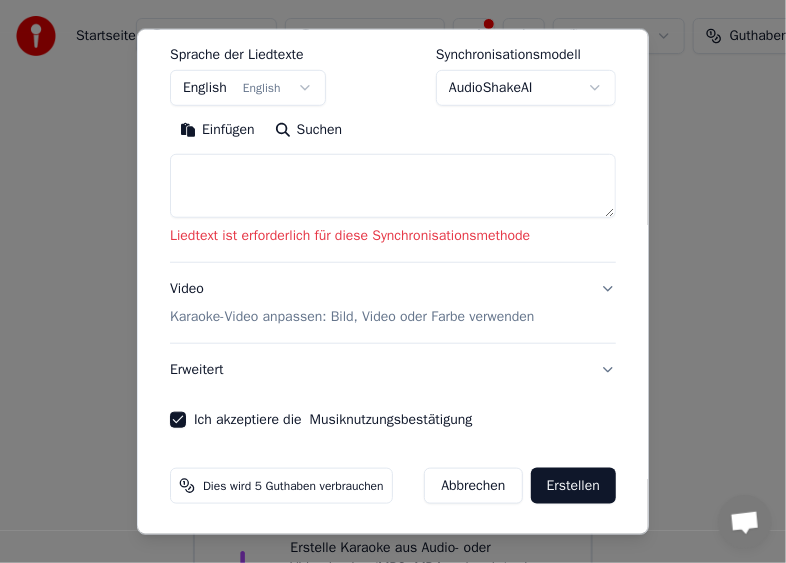 click at bounding box center [393, 186] 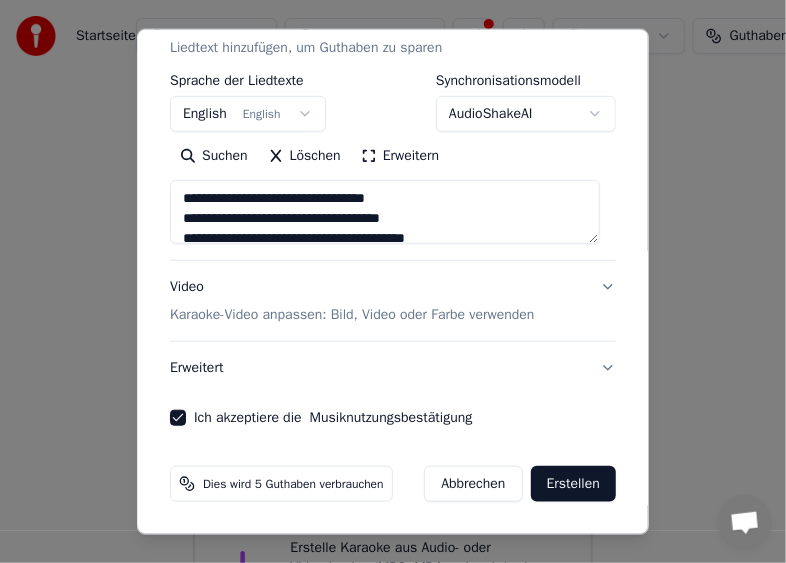 scroll, scrollTop: 285, scrollLeft: 0, axis: vertical 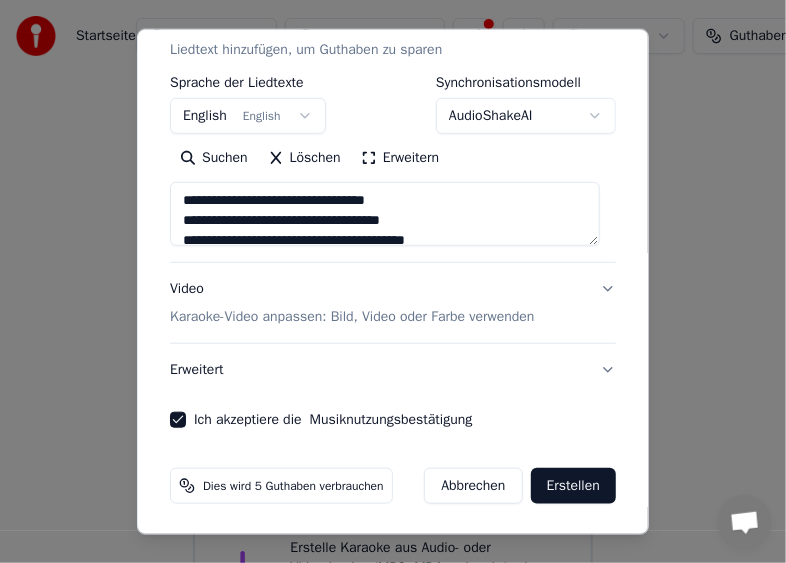 click on "**********" at bounding box center [385, 214] 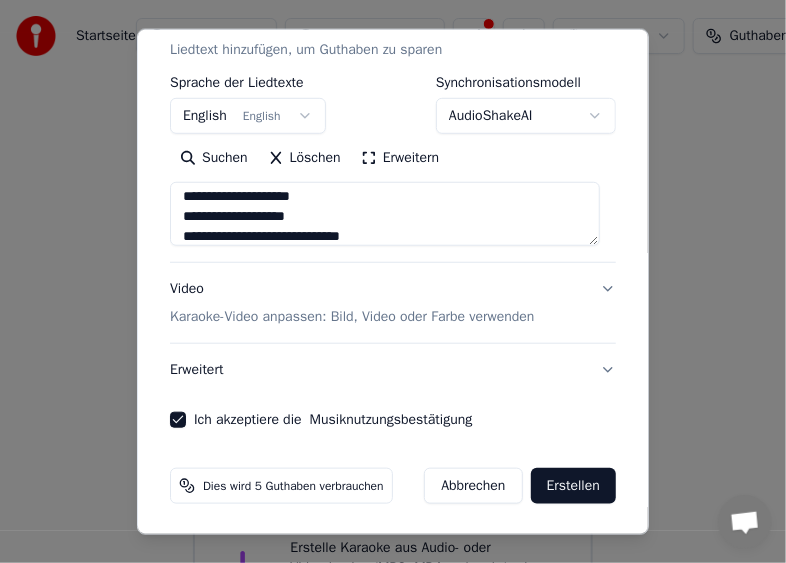 scroll, scrollTop: 144, scrollLeft: 0, axis: vertical 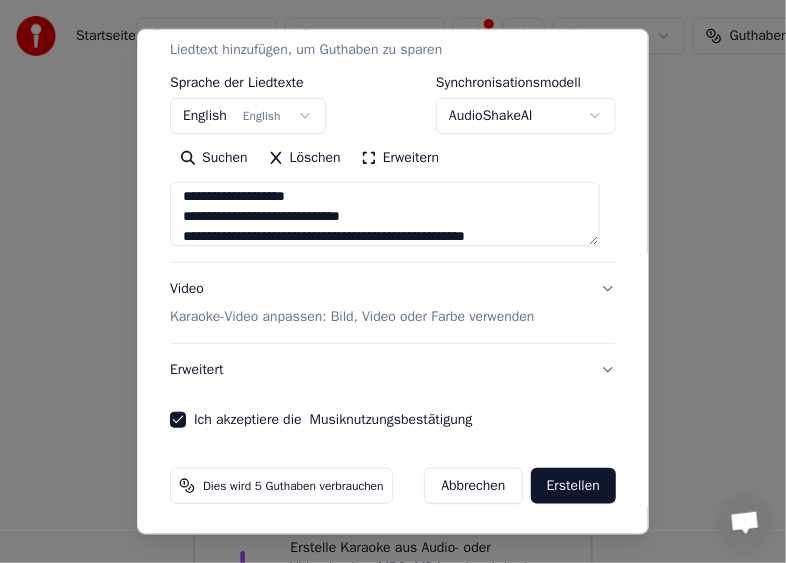 drag, startPoint x: 341, startPoint y: 212, endPoint x: 182, endPoint y: 218, distance: 159.11317 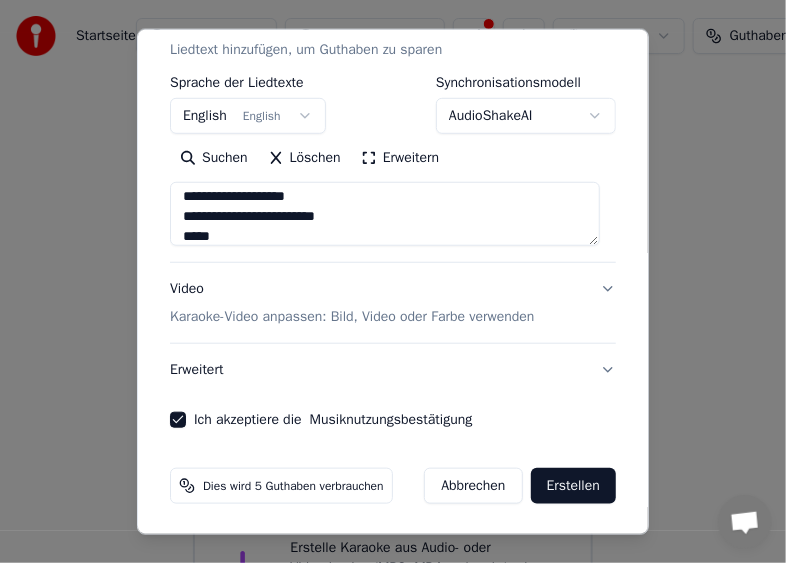scroll, scrollTop: 187, scrollLeft: 0, axis: vertical 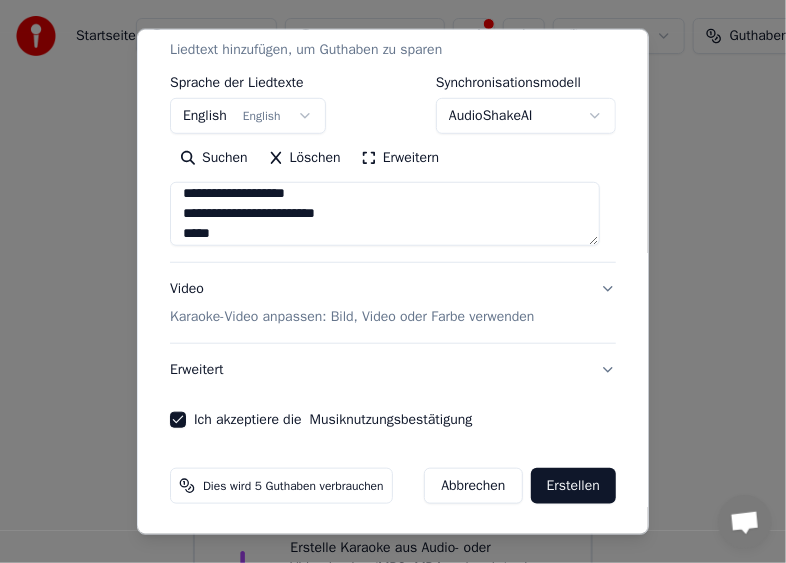 drag, startPoint x: 255, startPoint y: 232, endPoint x: 184, endPoint y: 225, distance: 71.34424 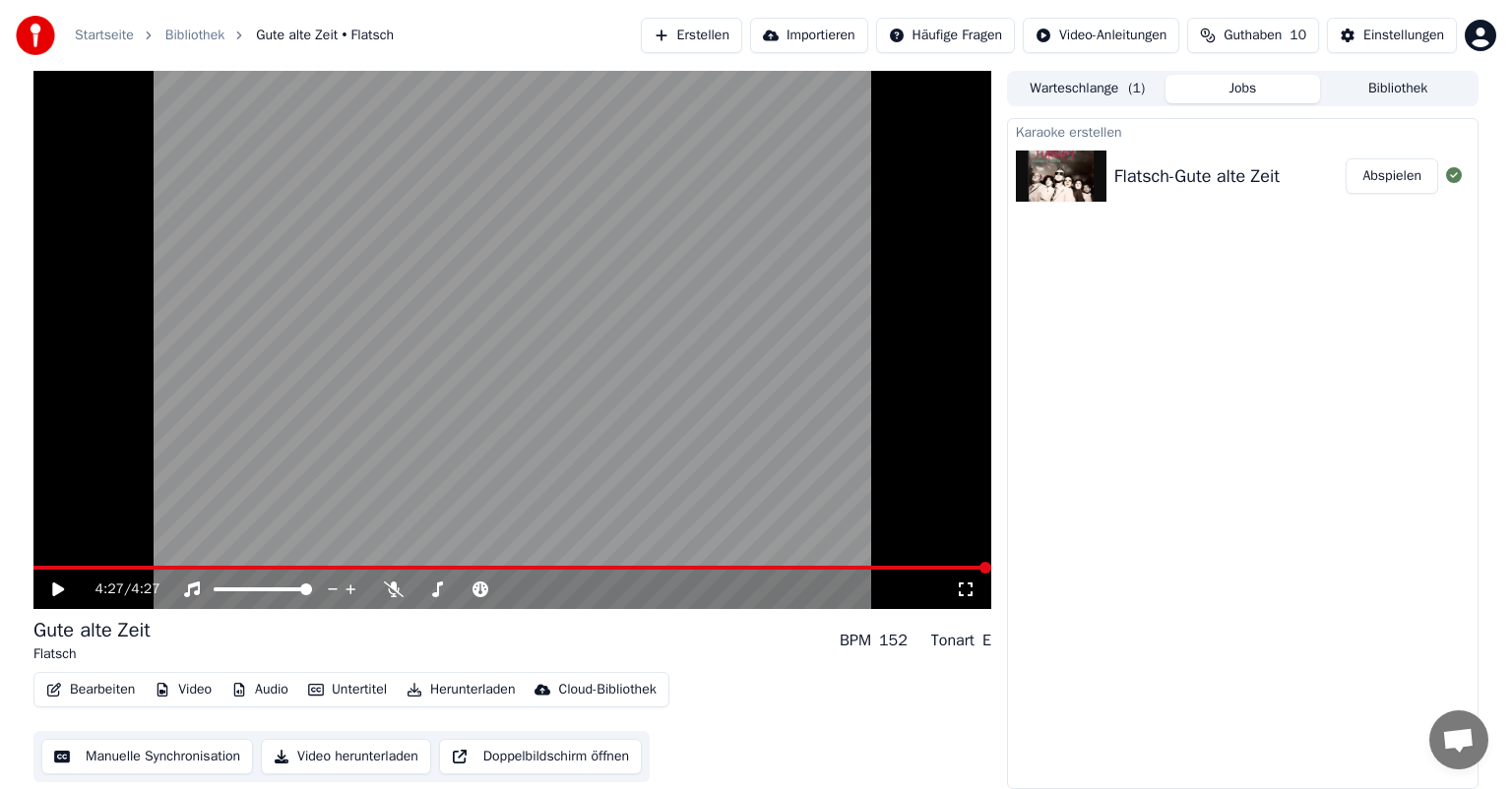 click on "Abspielen" at bounding box center (1392, 176) 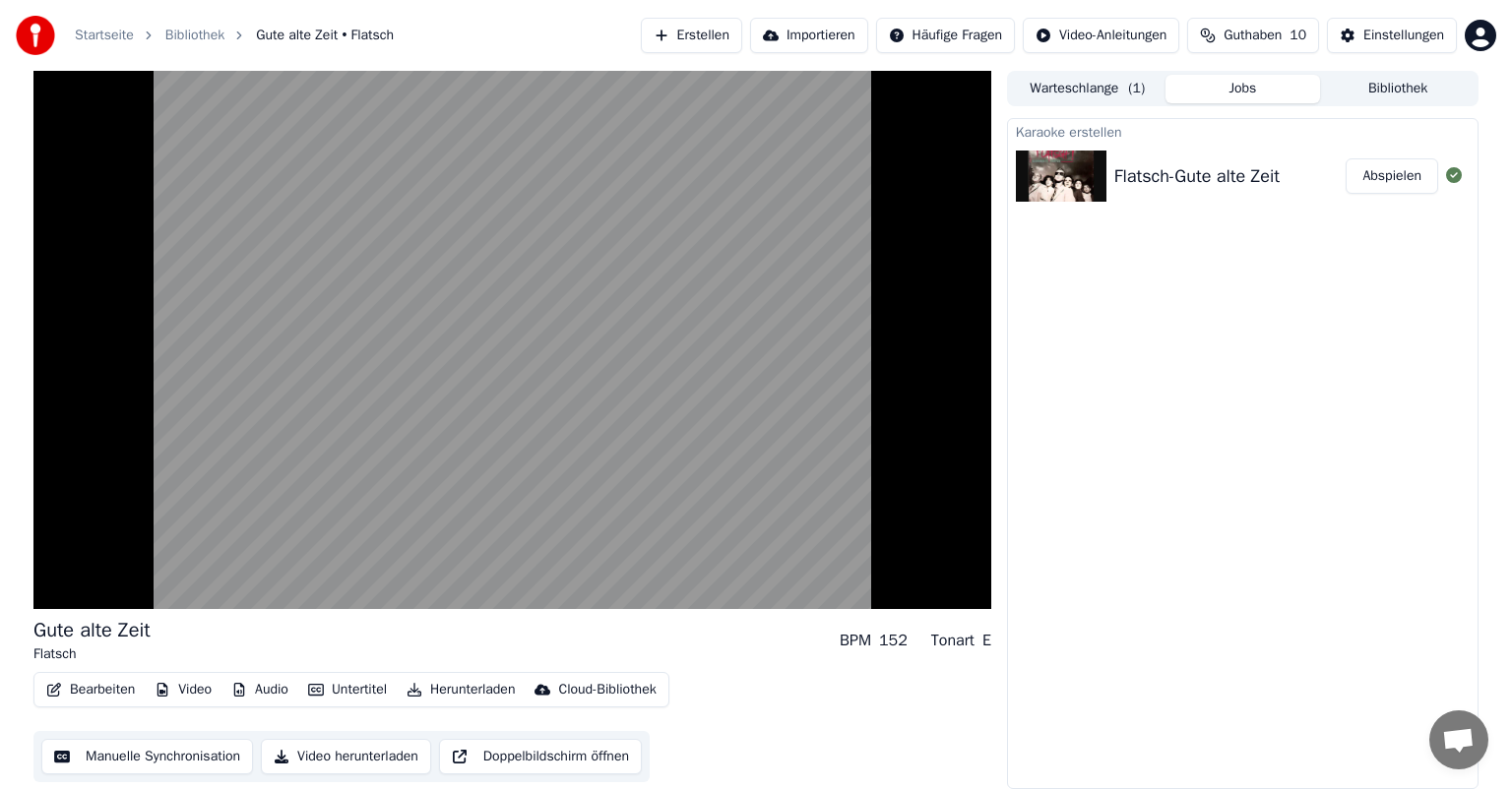click on "Video herunterladen" at bounding box center [346, 757] 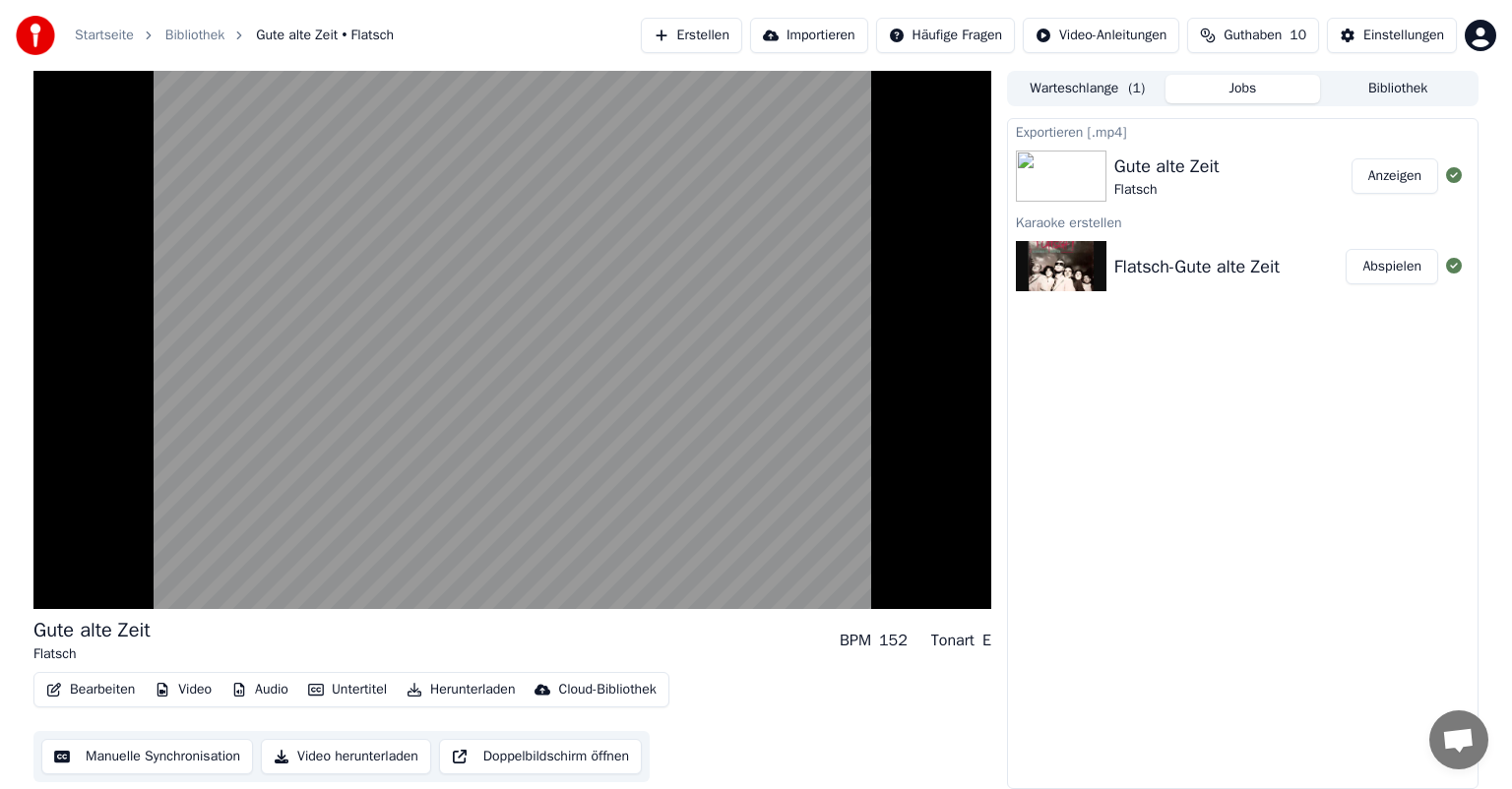 click on "Bearbeiten" at bounding box center (91, 690) 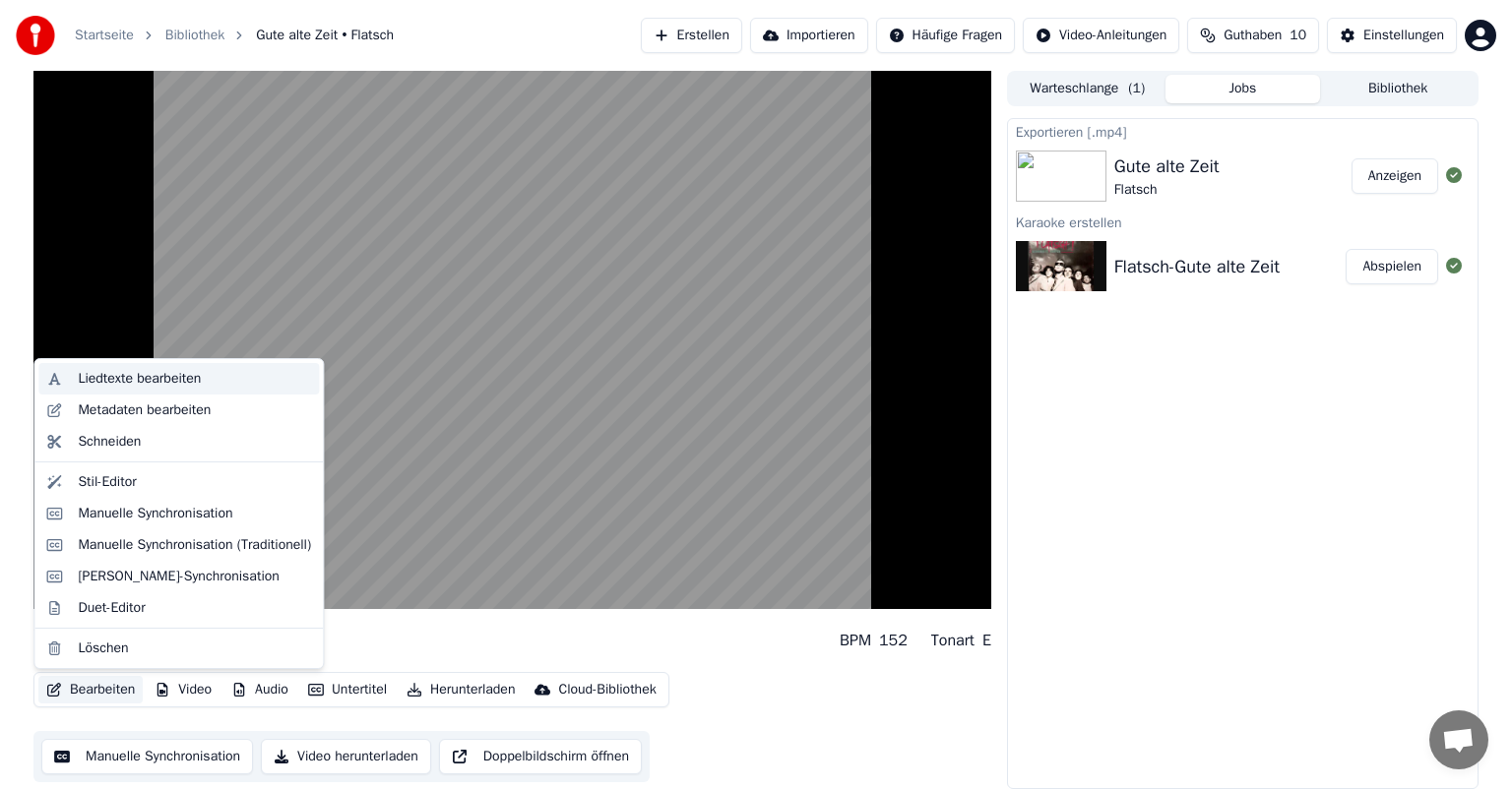 click on "Liedtexte bearbeiten" at bounding box center [139, 379] 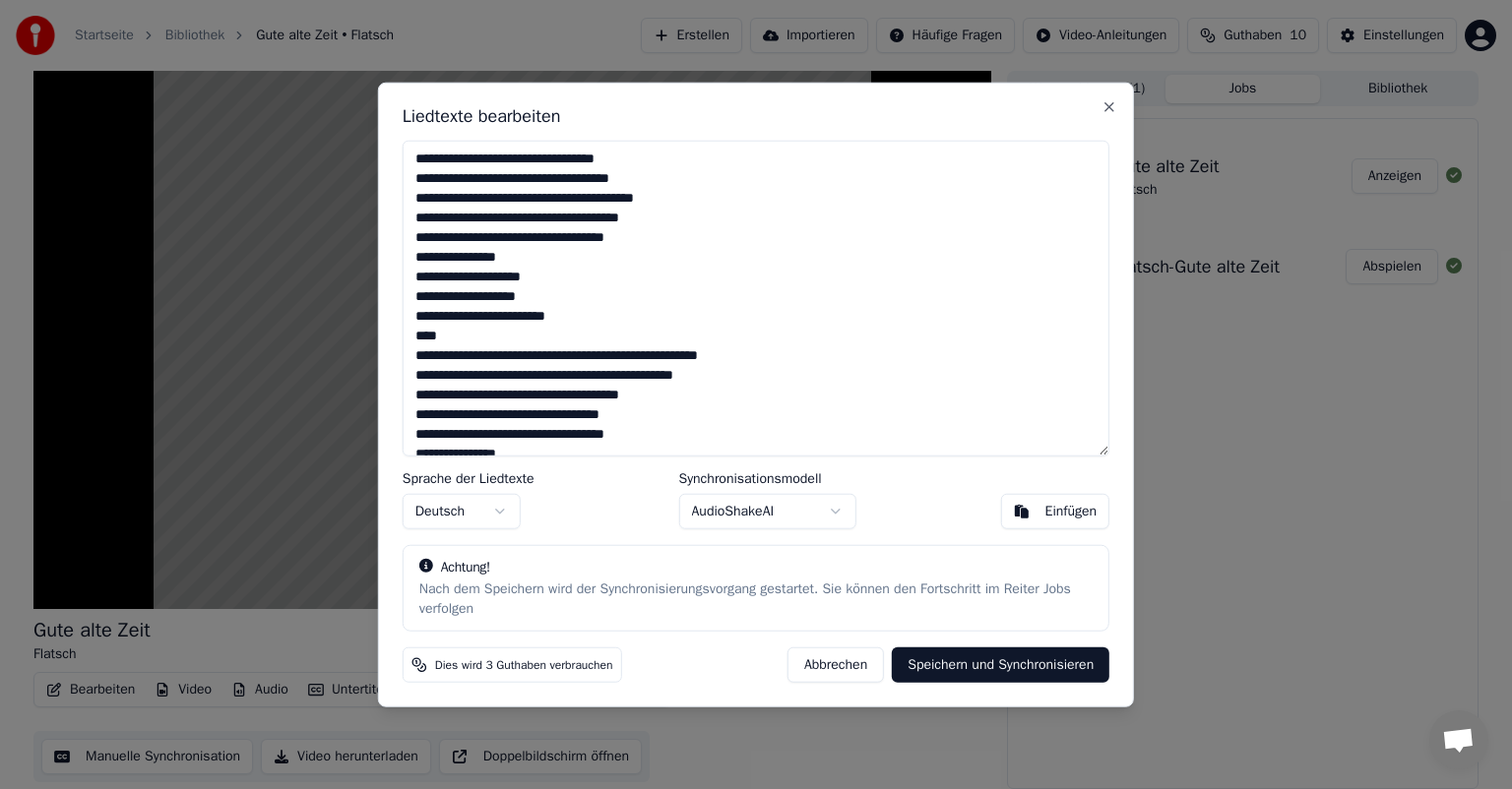 drag, startPoint x: 413, startPoint y: 311, endPoint x: 569, endPoint y: 314, distance: 156.02884 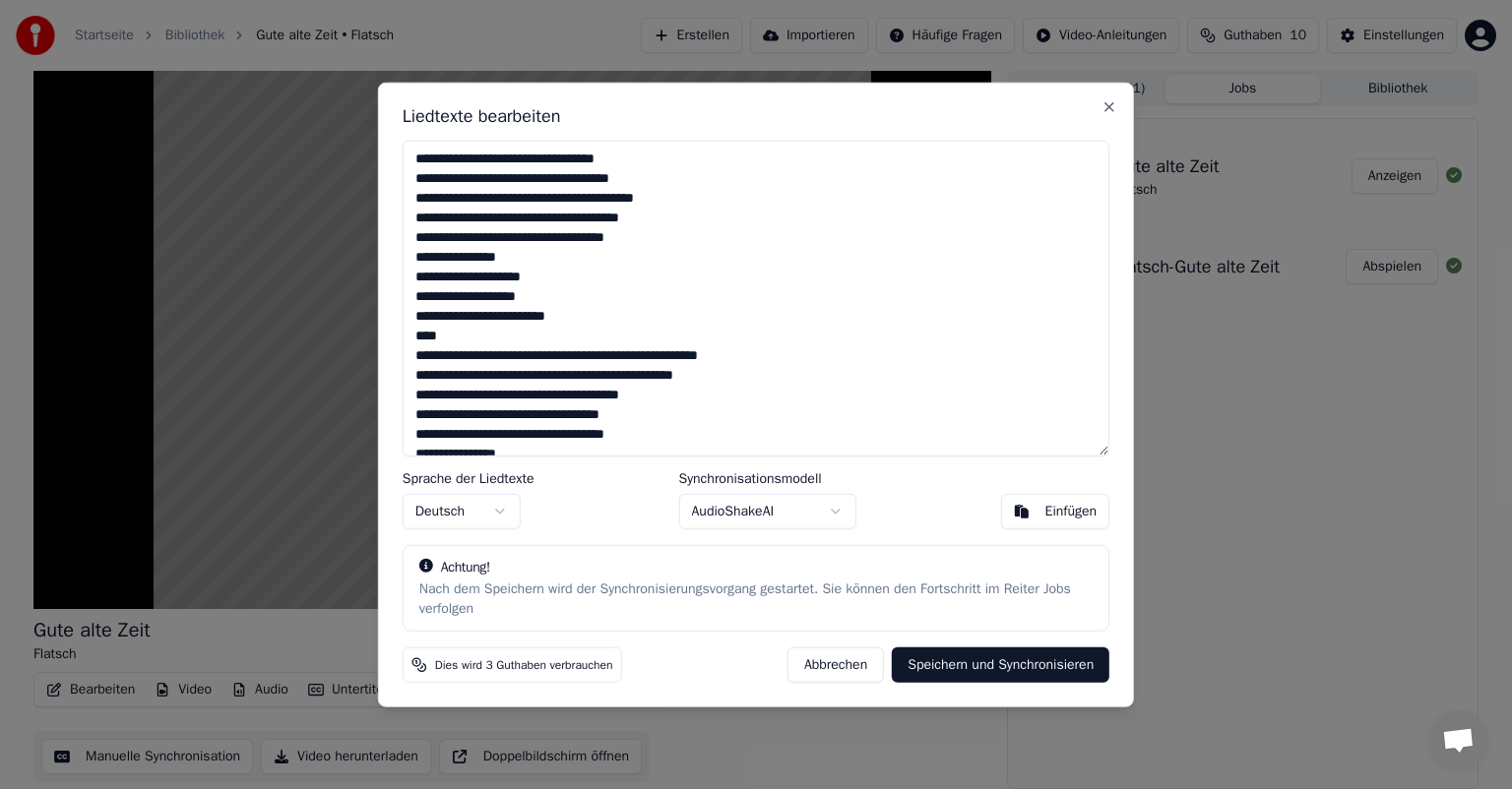 click on "**********" at bounding box center [756, 298] 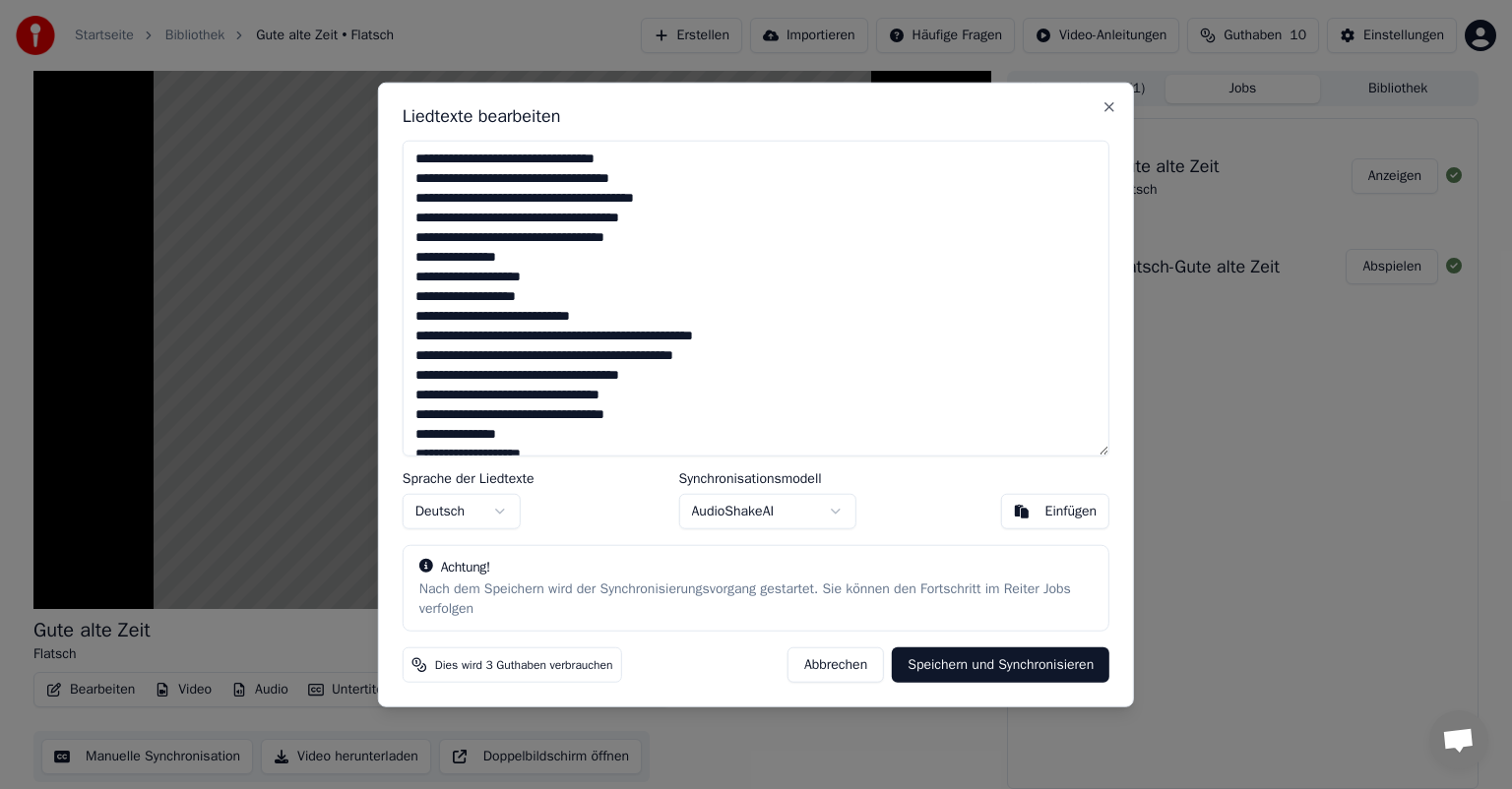 click on "Einfügen" at bounding box center [1071, 511] 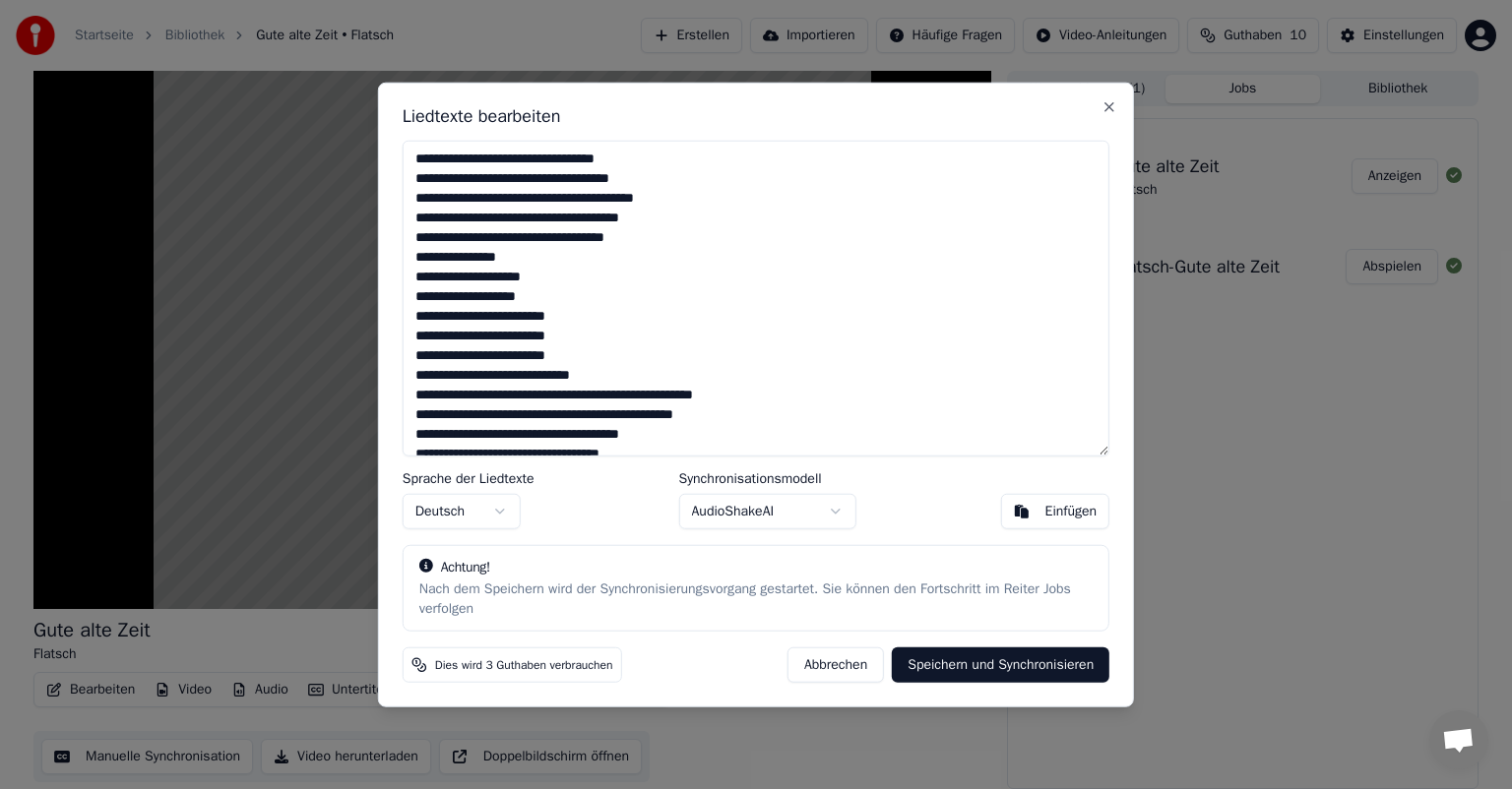 click on "**********" at bounding box center (756, 298) 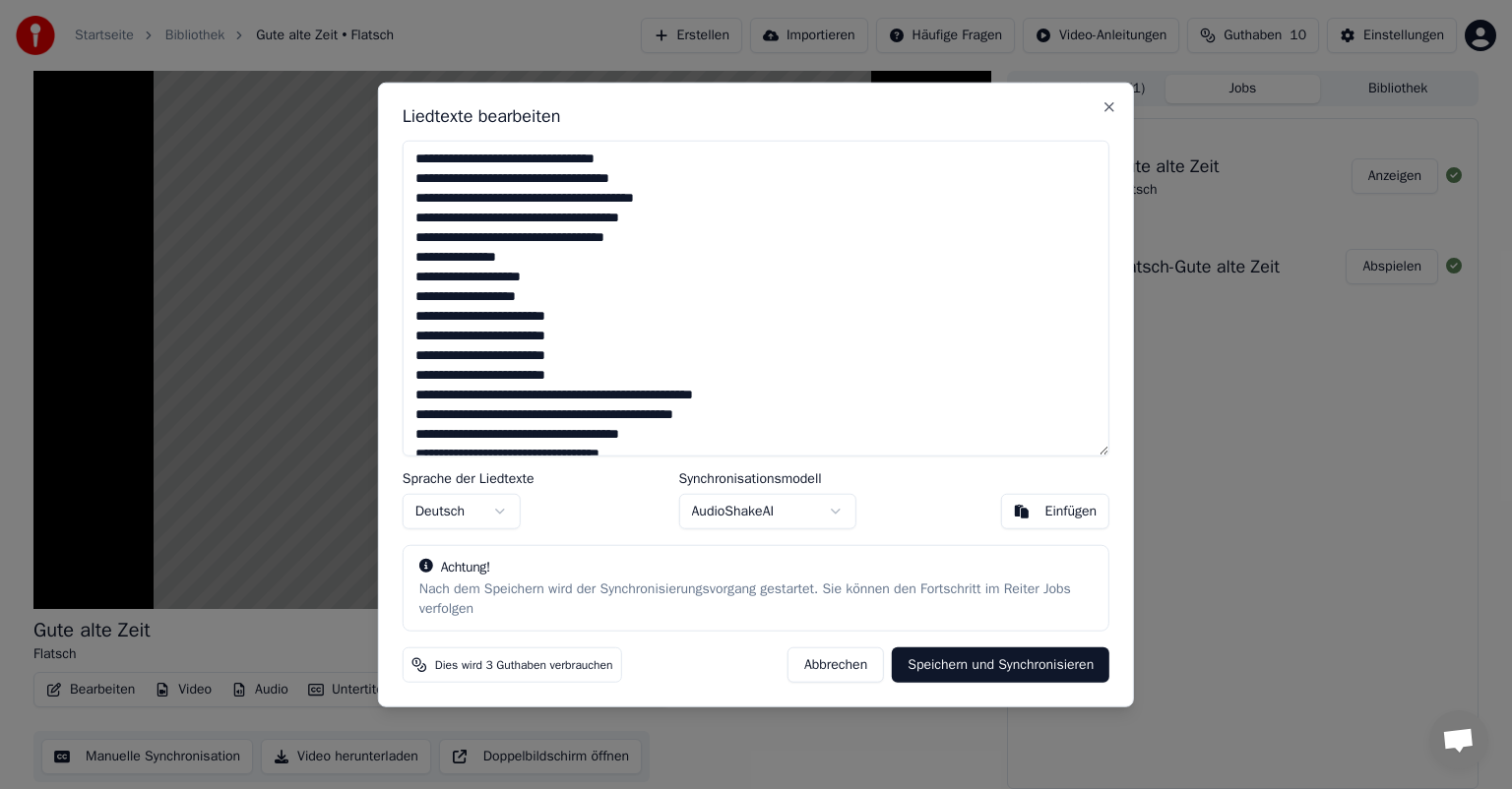 click on "**********" at bounding box center [756, 298] 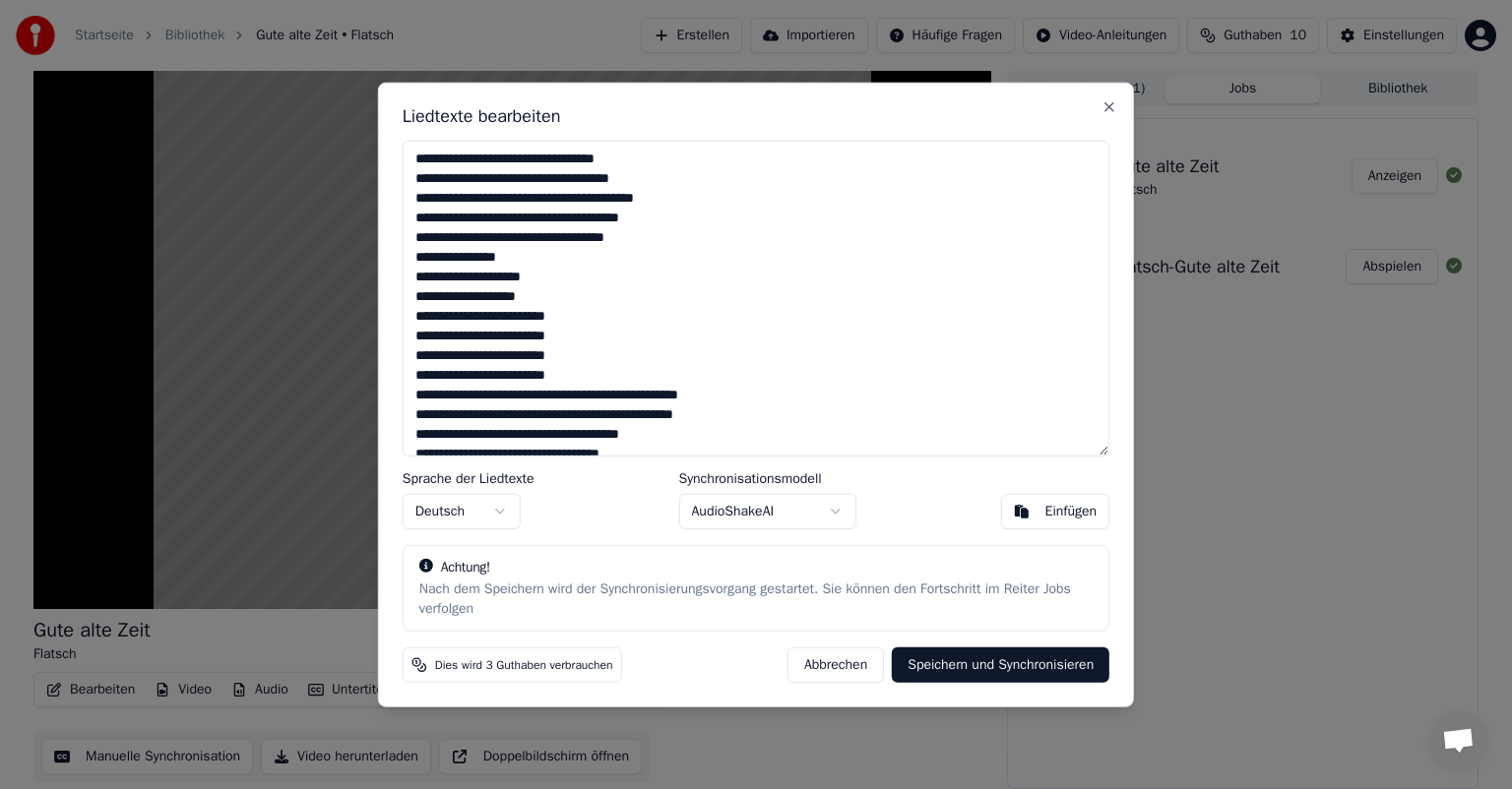 scroll, scrollTop: 193, scrollLeft: 0, axis: vertical 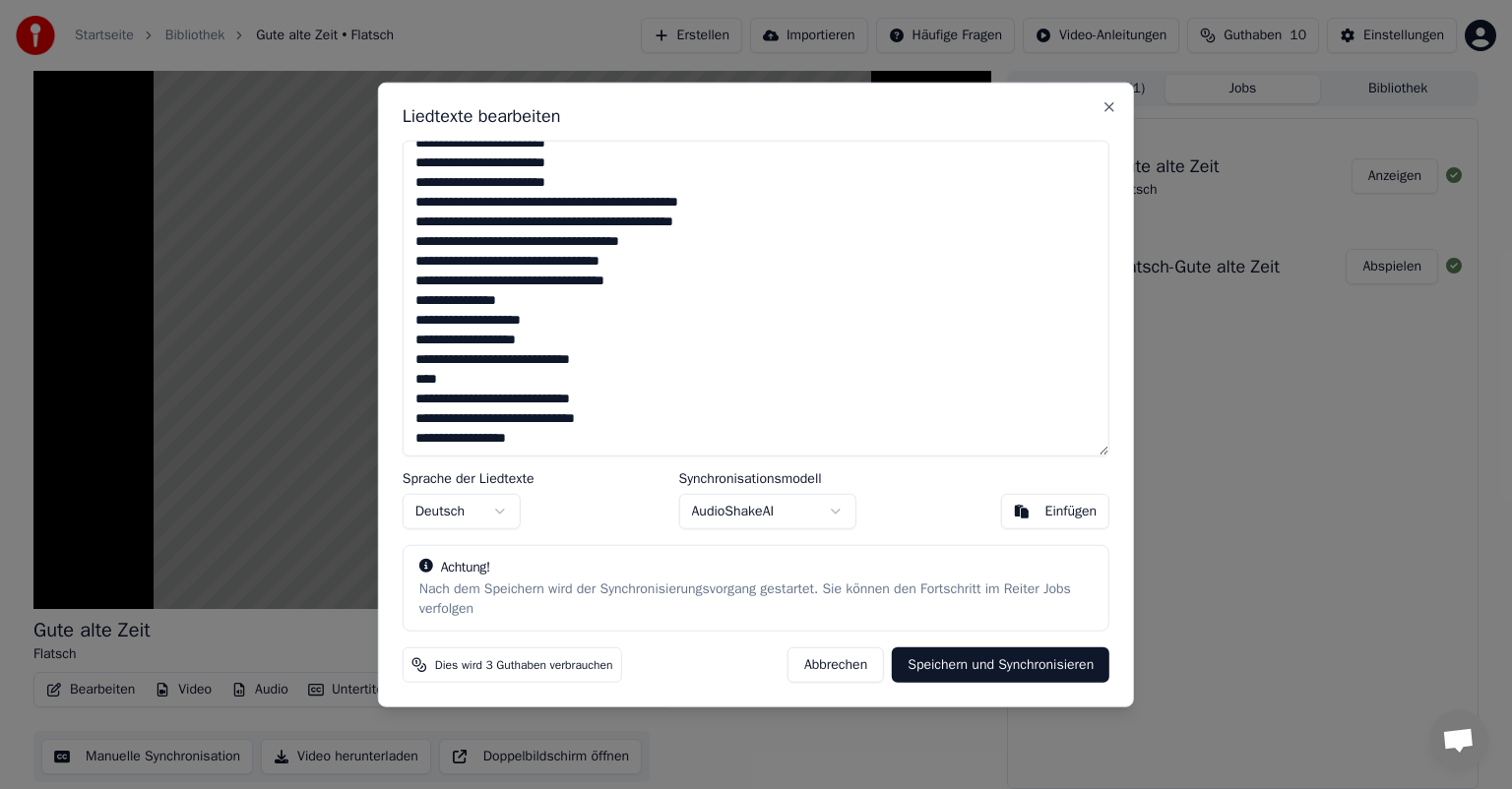 click on "**********" at bounding box center (756, 298) 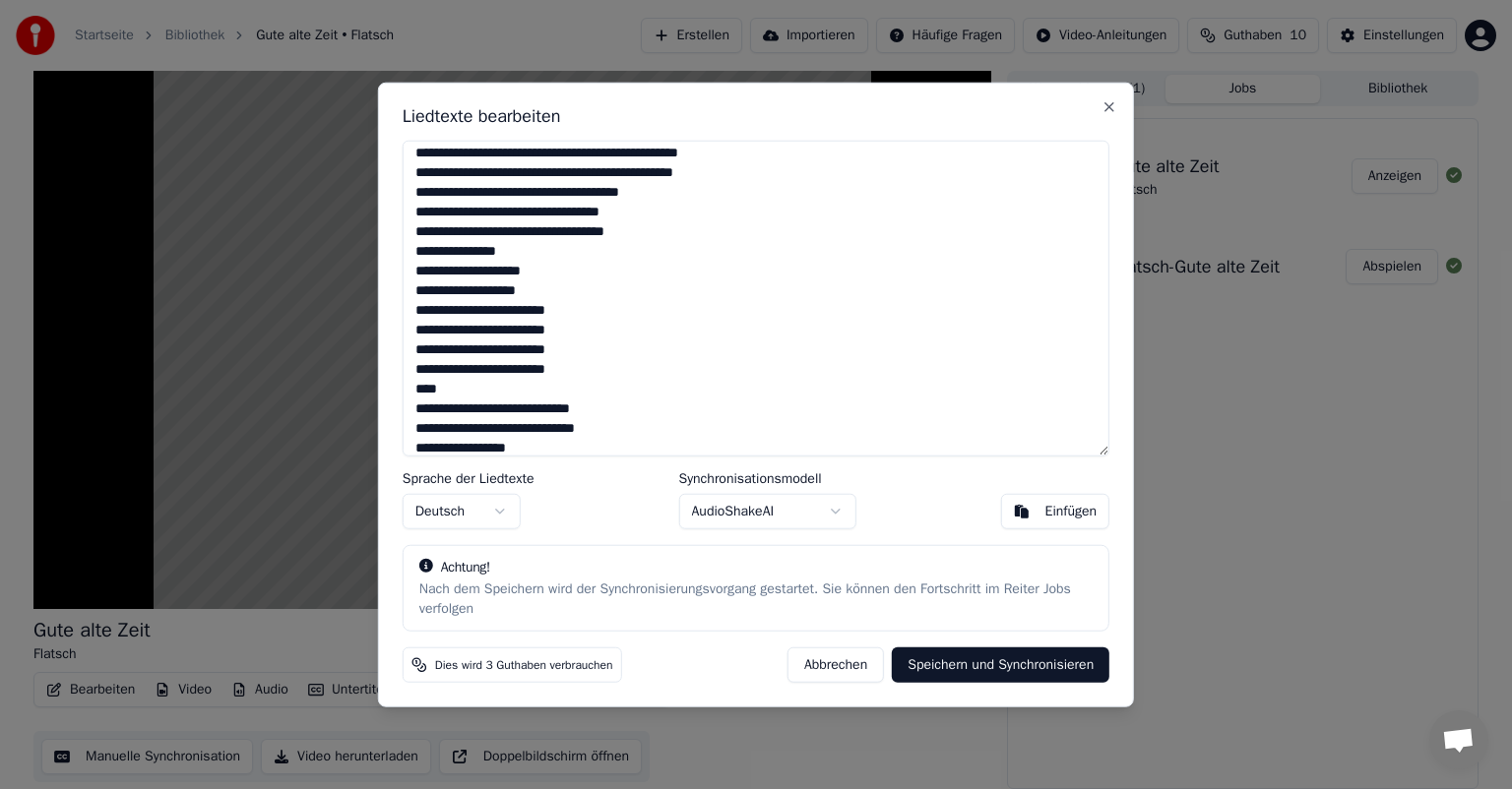 scroll, scrollTop: 252, scrollLeft: 0, axis: vertical 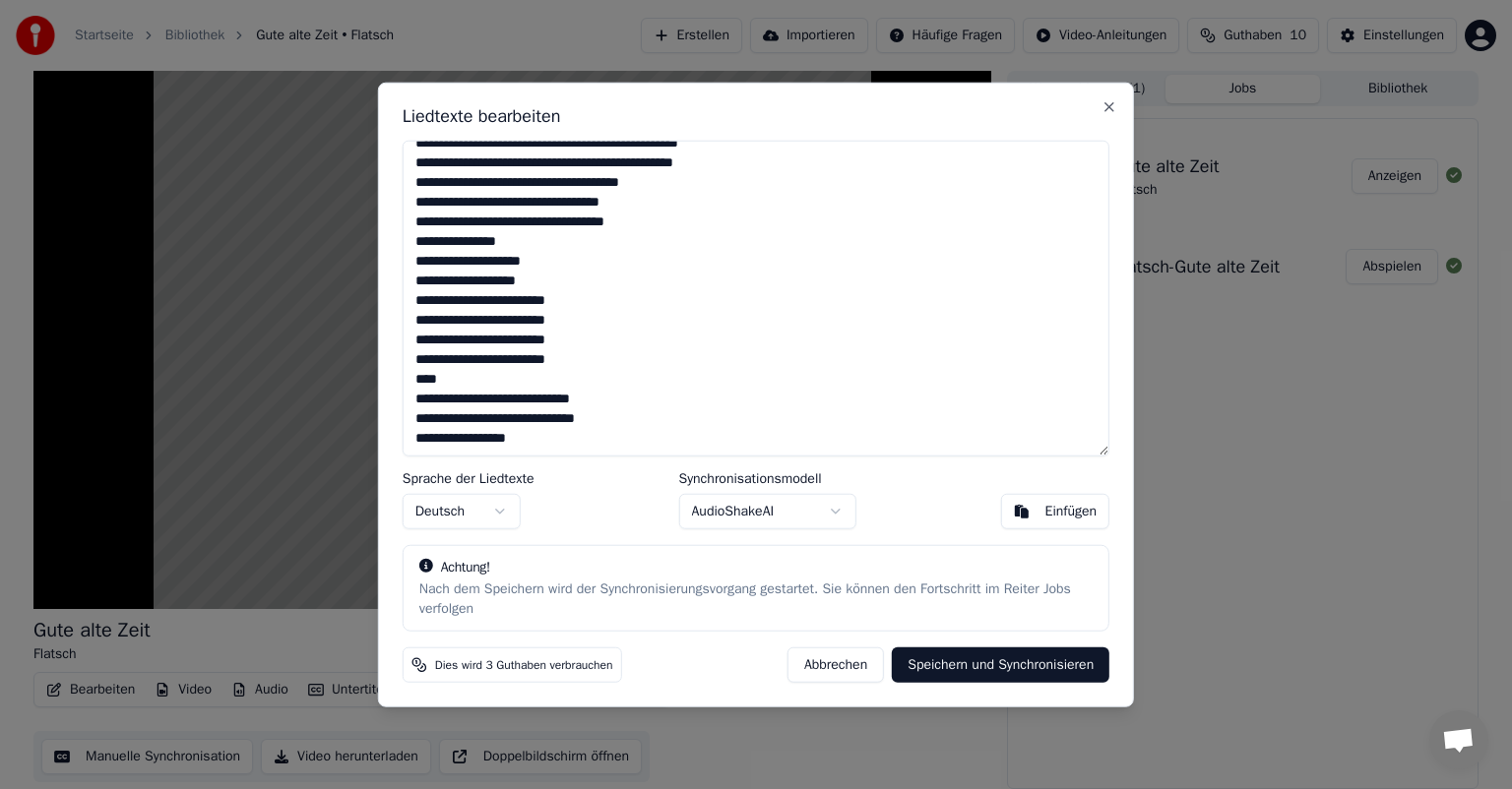 drag, startPoint x: 440, startPoint y: 378, endPoint x: 413, endPoint y: 377, distance: 27.018512 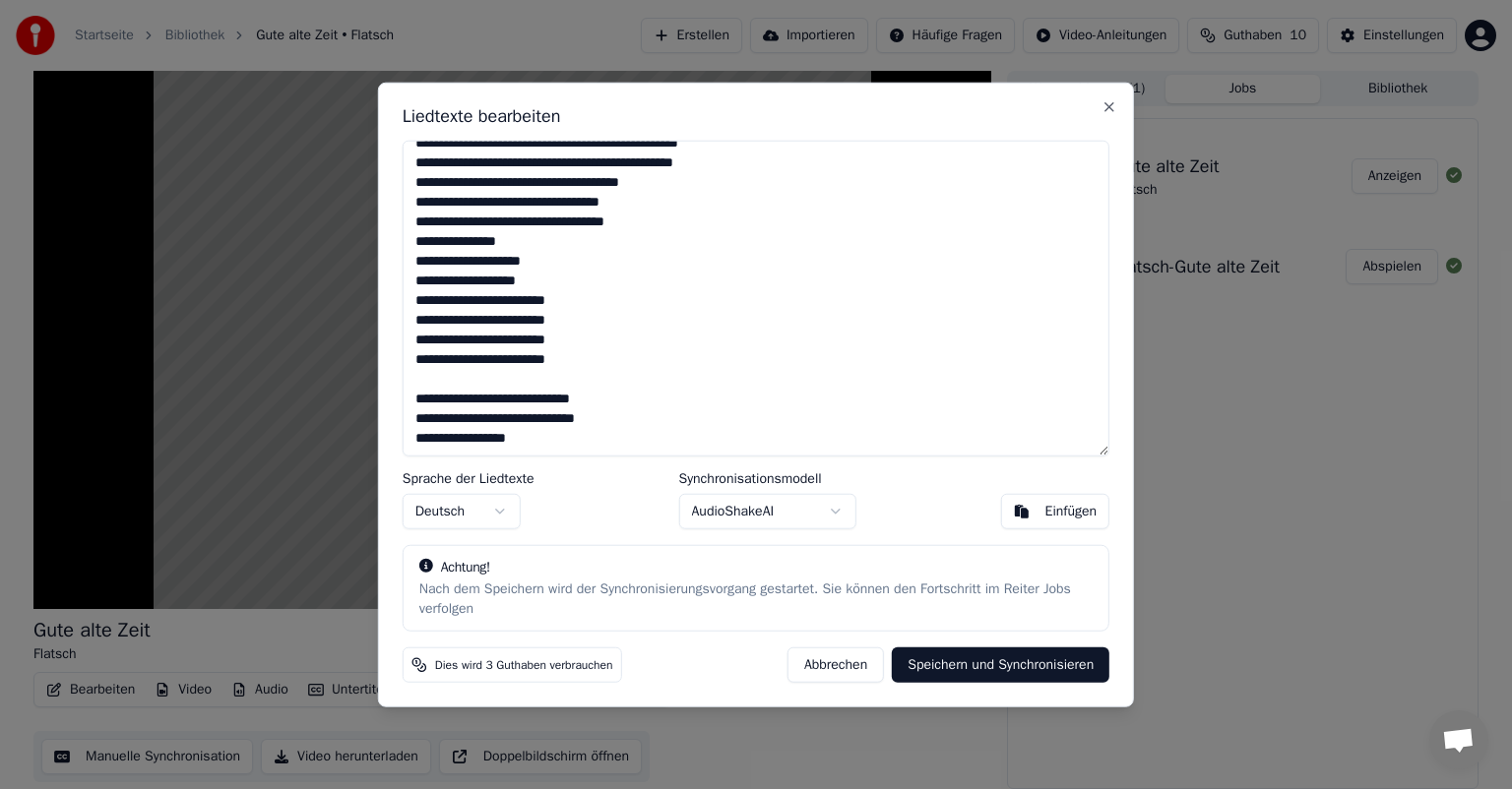 drag, startPoint x: 573, startPoint y: 397, endPoint x: 598, endPoint y: 396, distance: 25.019992 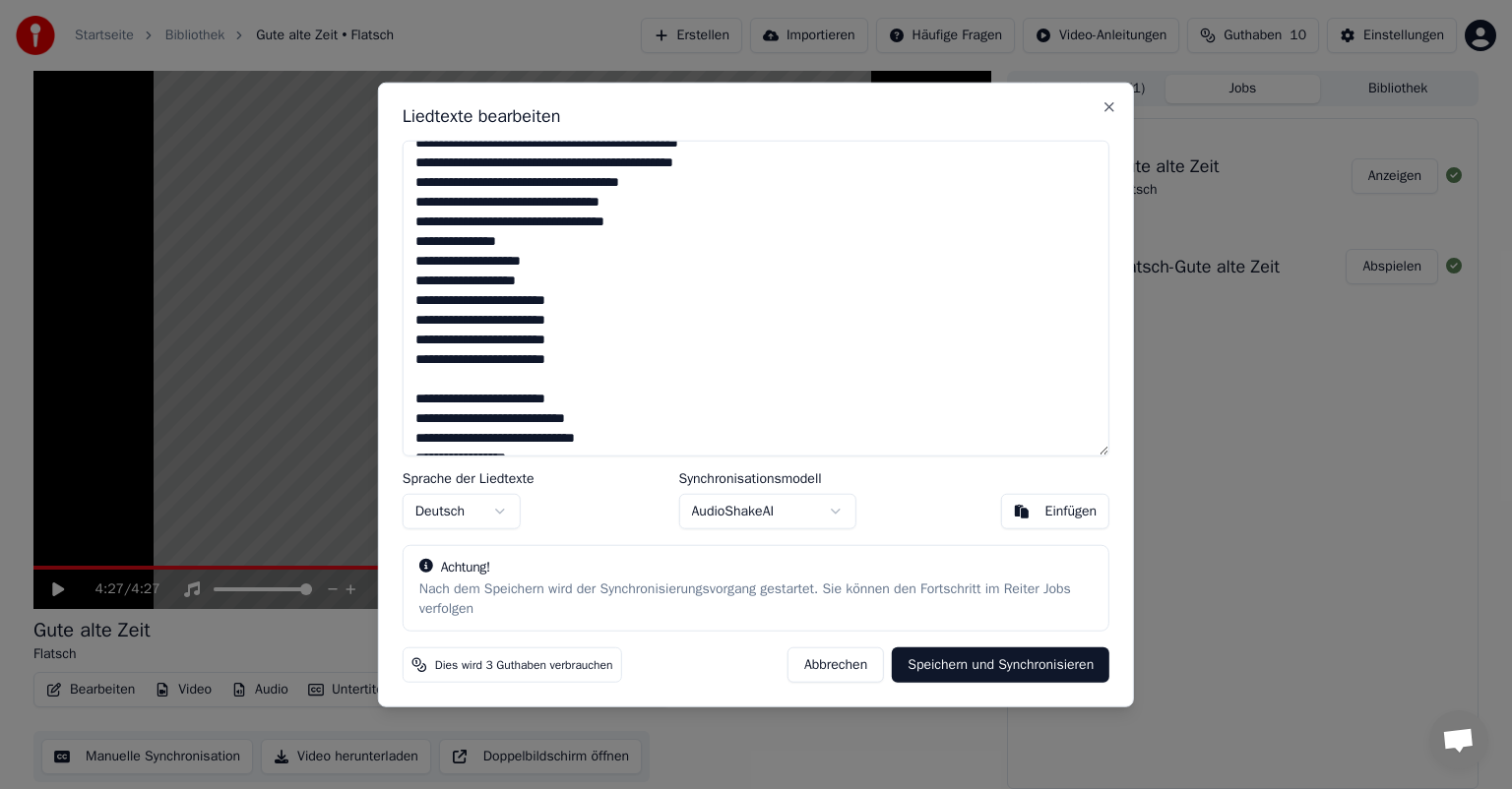 click on "**********" at bounding box center (756, 298) 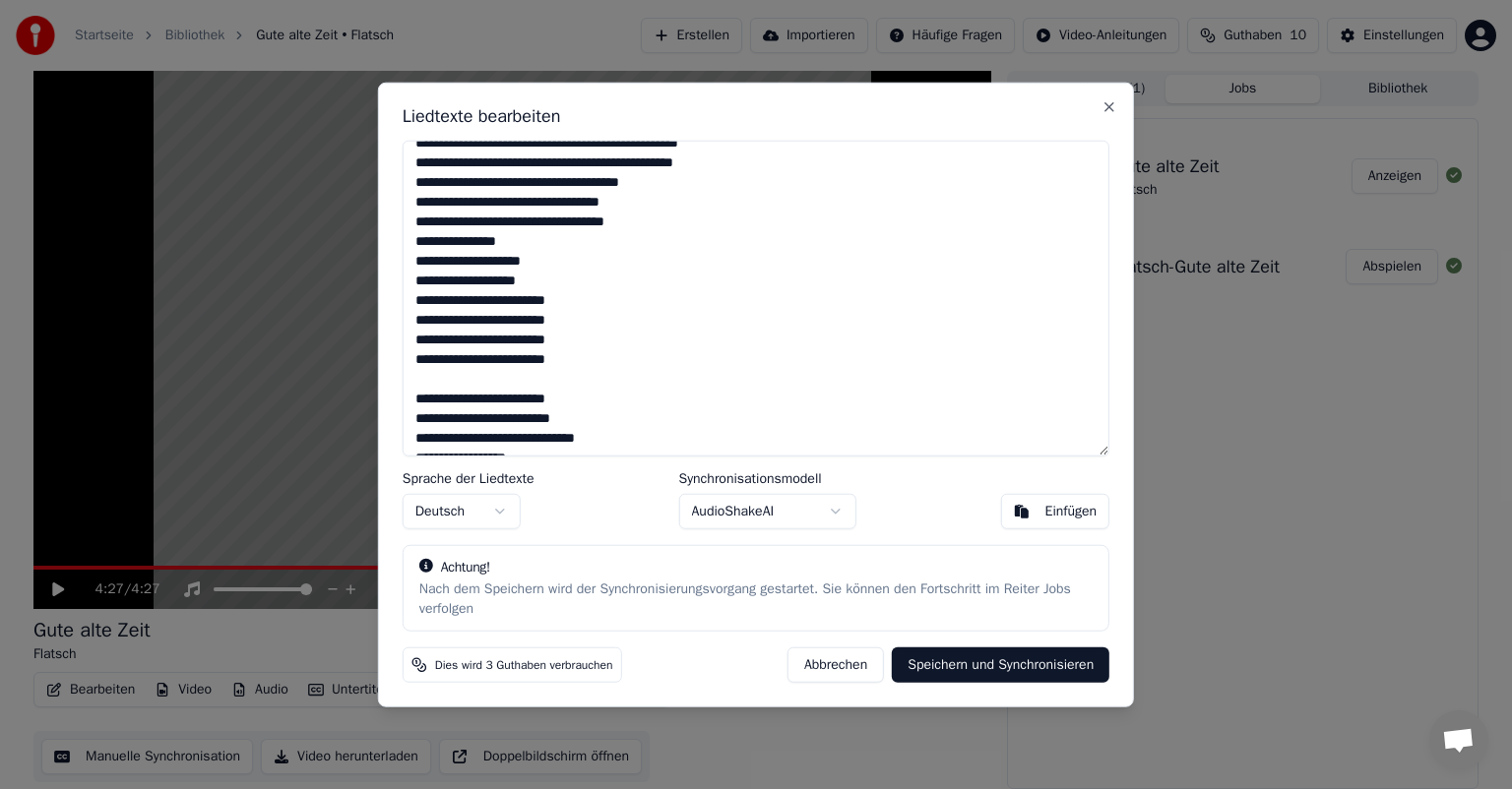 scroll, scrollTop: 272, scrollLeft: 0, axis: vertical 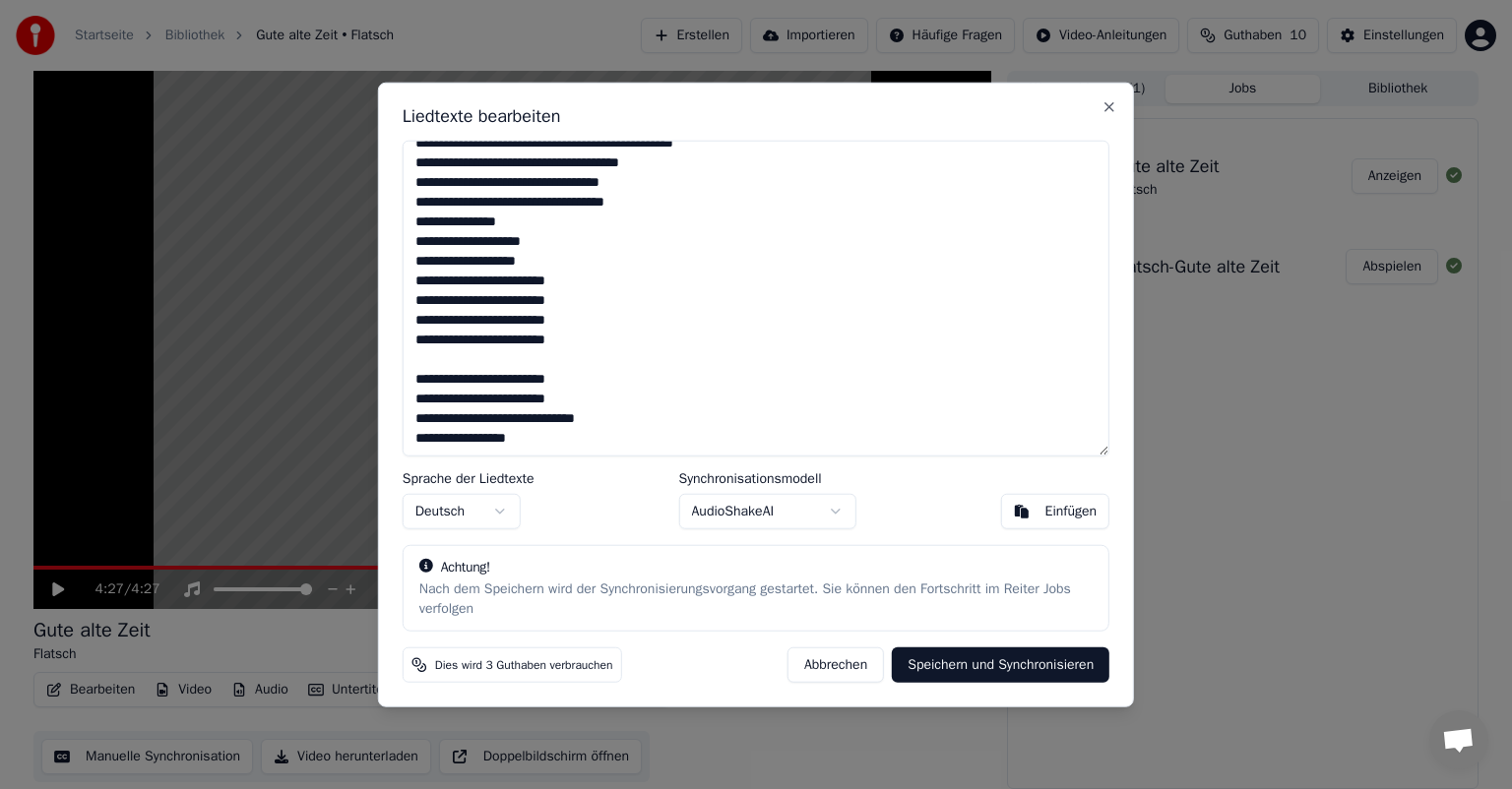 click on "**********" at bounding box center (756, 298) 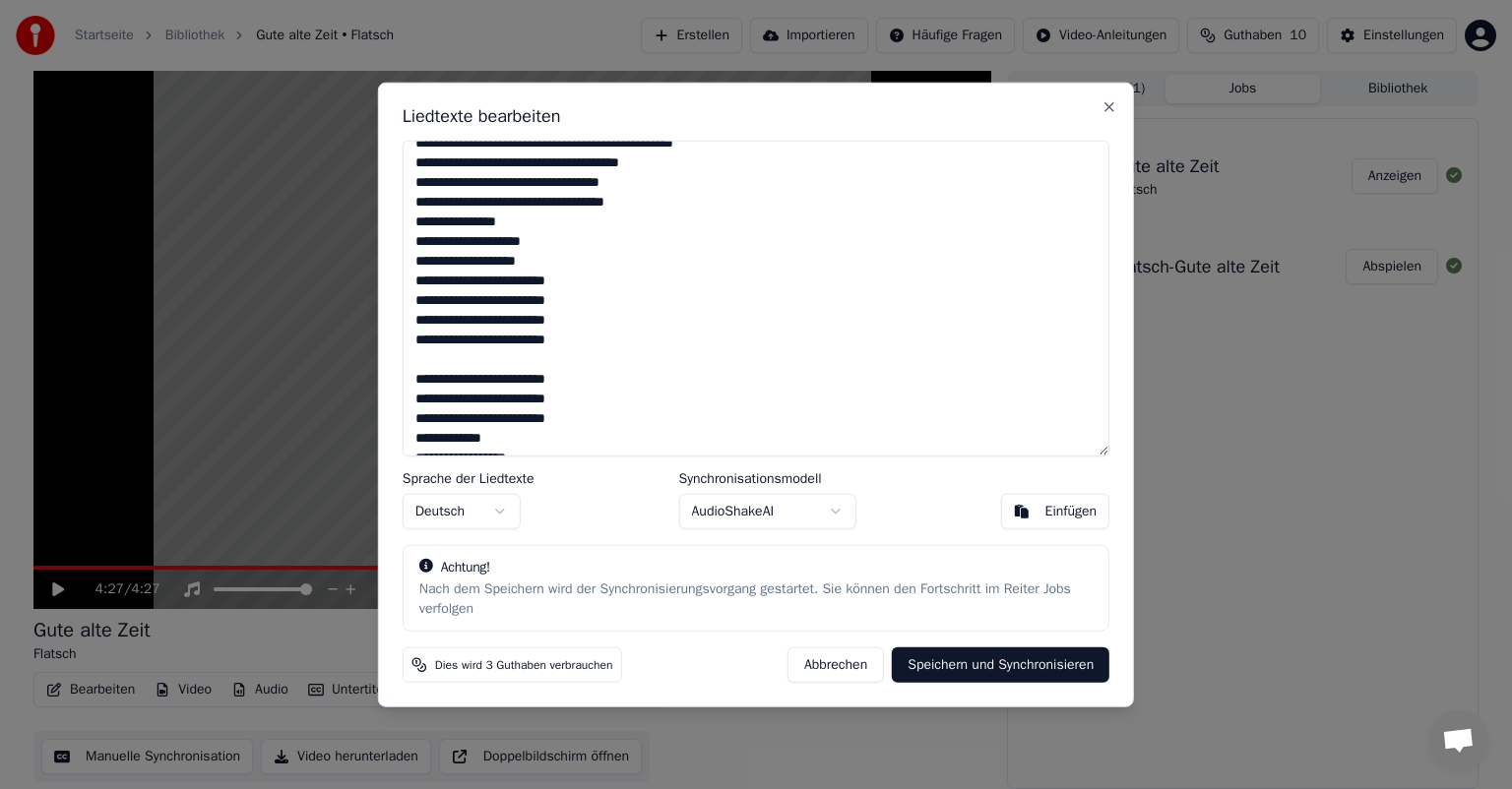 scroll, scrollTop: 291, scrollLeft: 0, axis: vertical 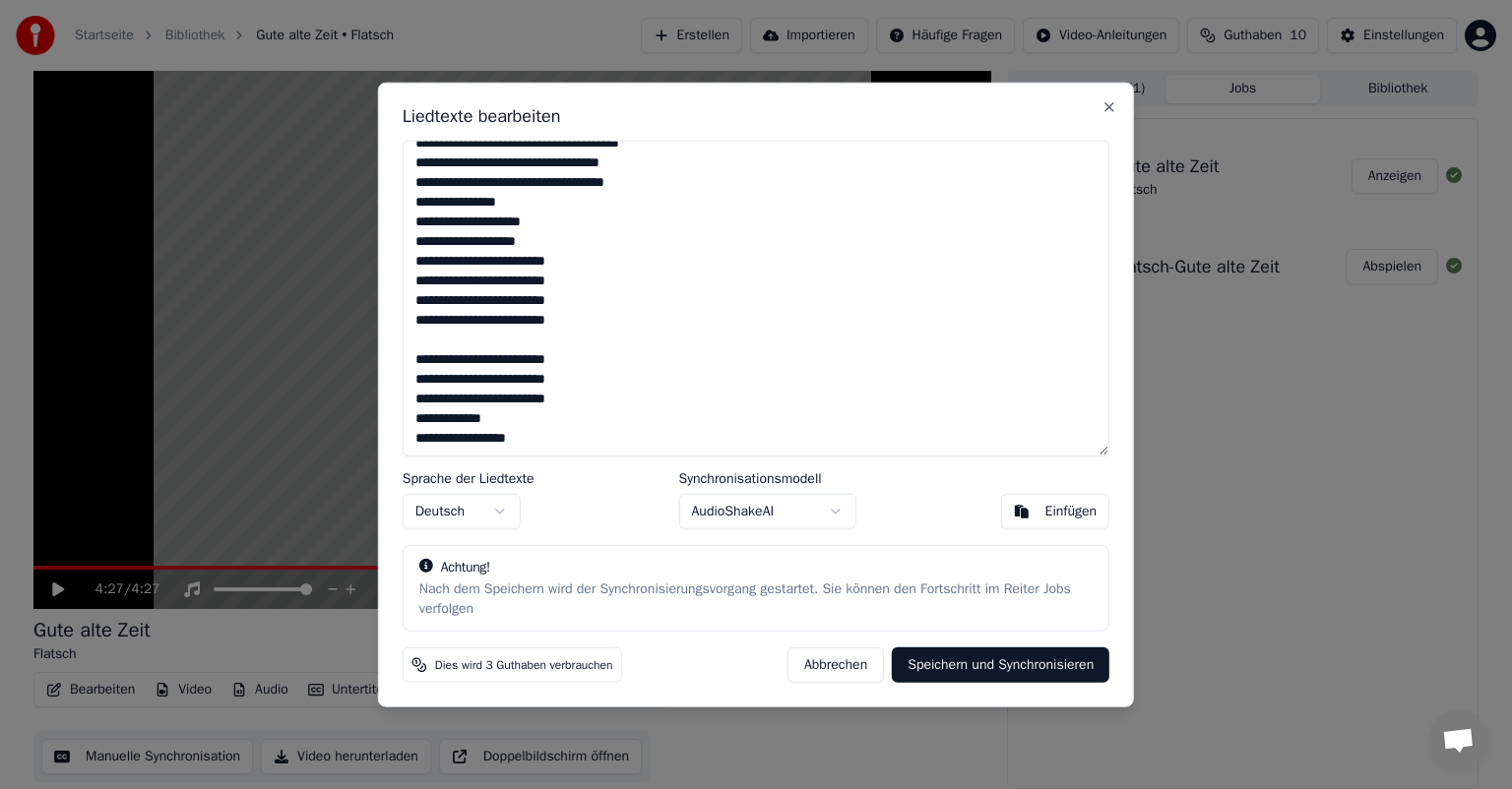 drag, startPoint x: 535, startPoint y: 437, endPoint x: 394, endPoint y: 437, distance: 141 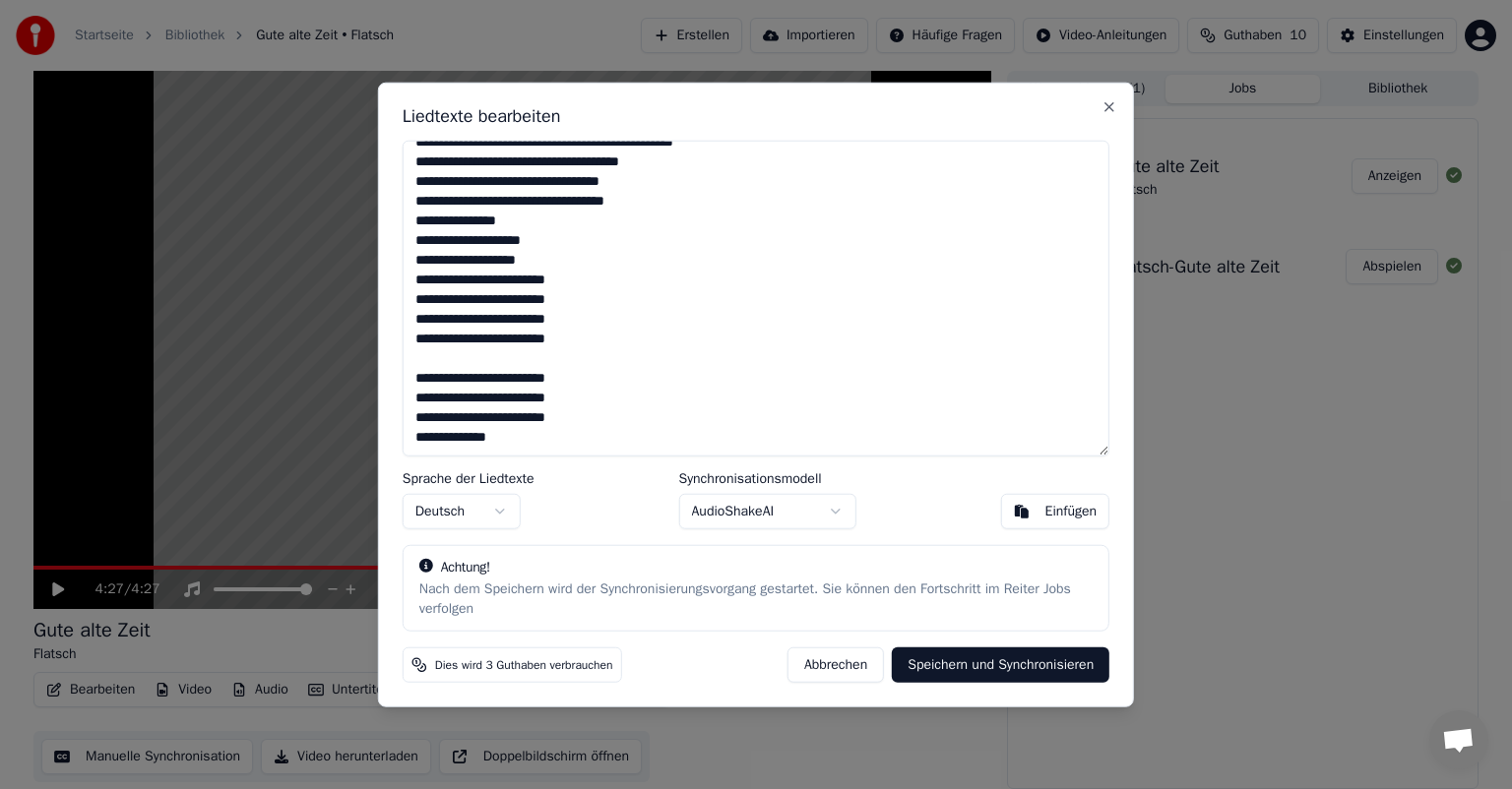 click on "Speichern und Synchronisieren" at bounding box center [1000, 664] 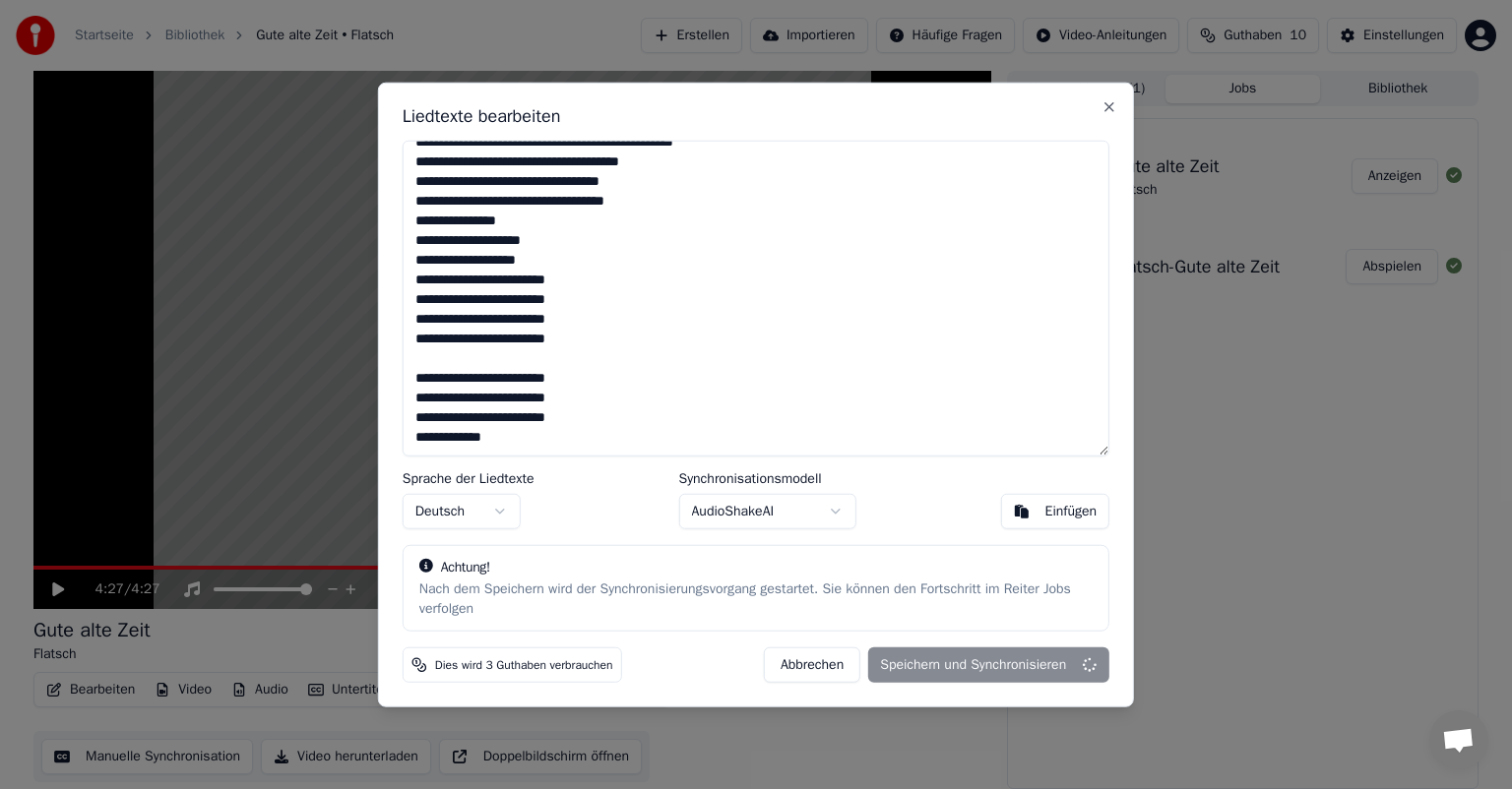 type on "**********" 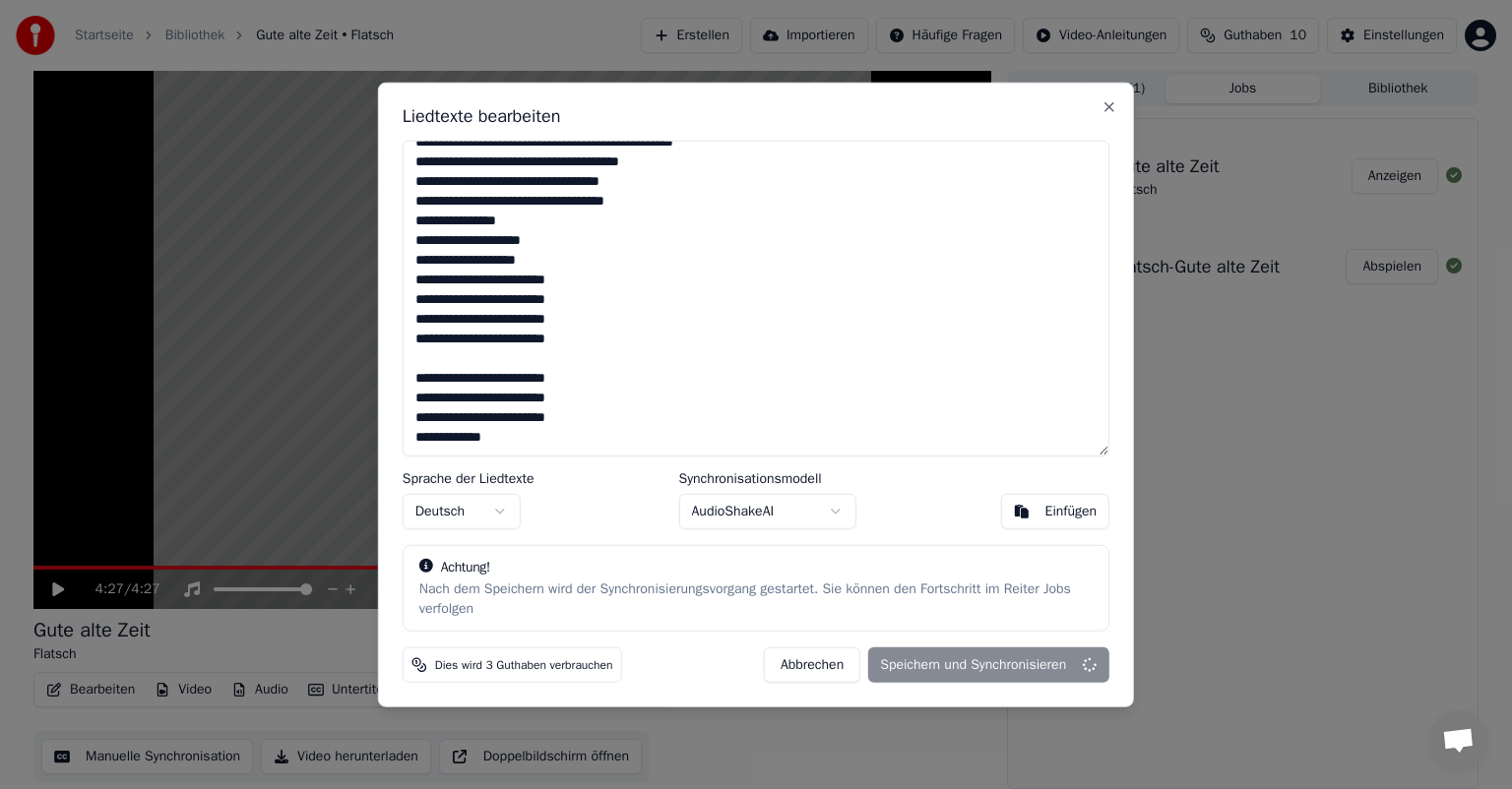 scroll, scrollTop: 291, scrollLeft: 0, axis: vertical 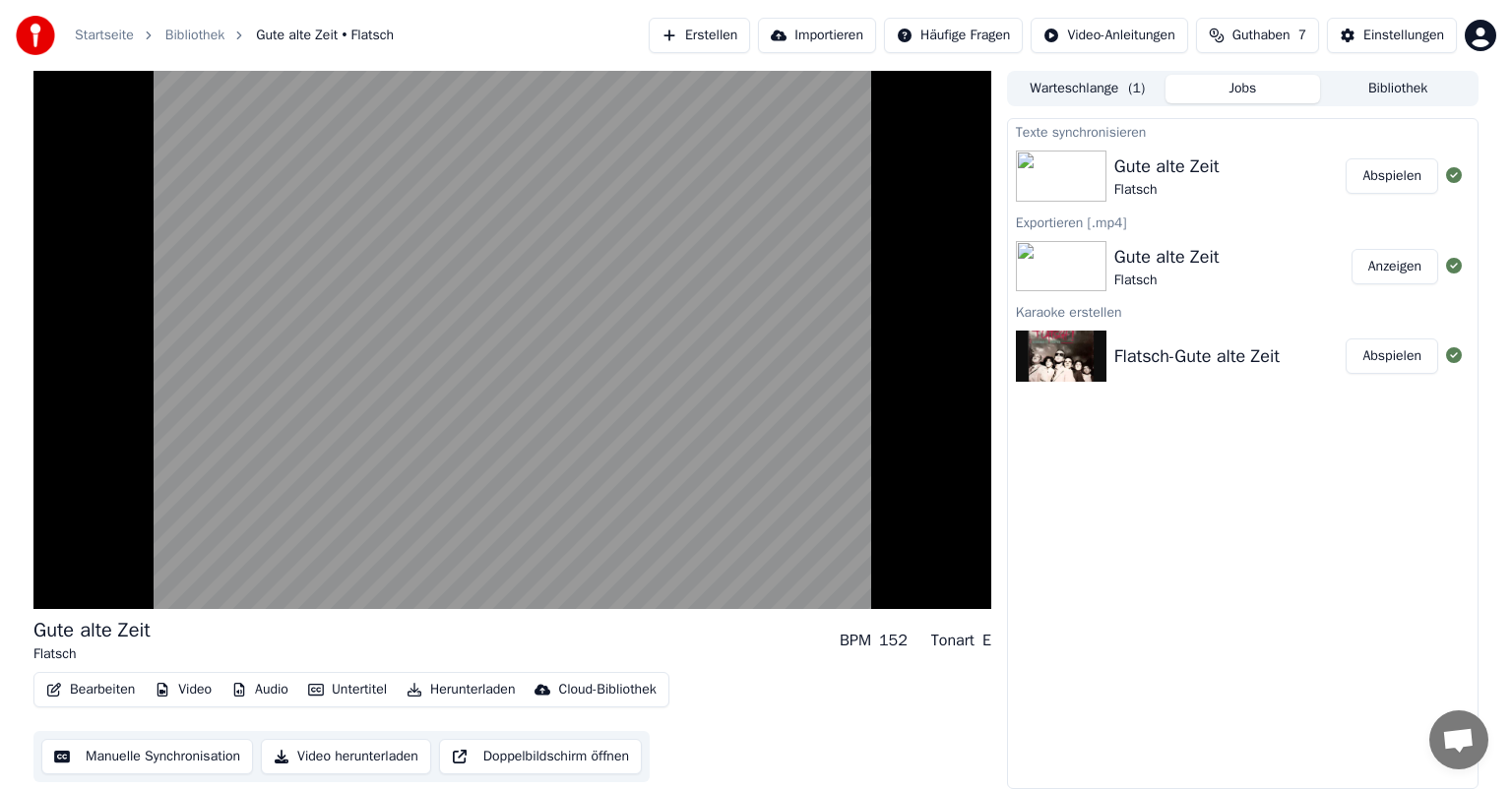 click on "Abspielen" at bounding box center (1392, 176) 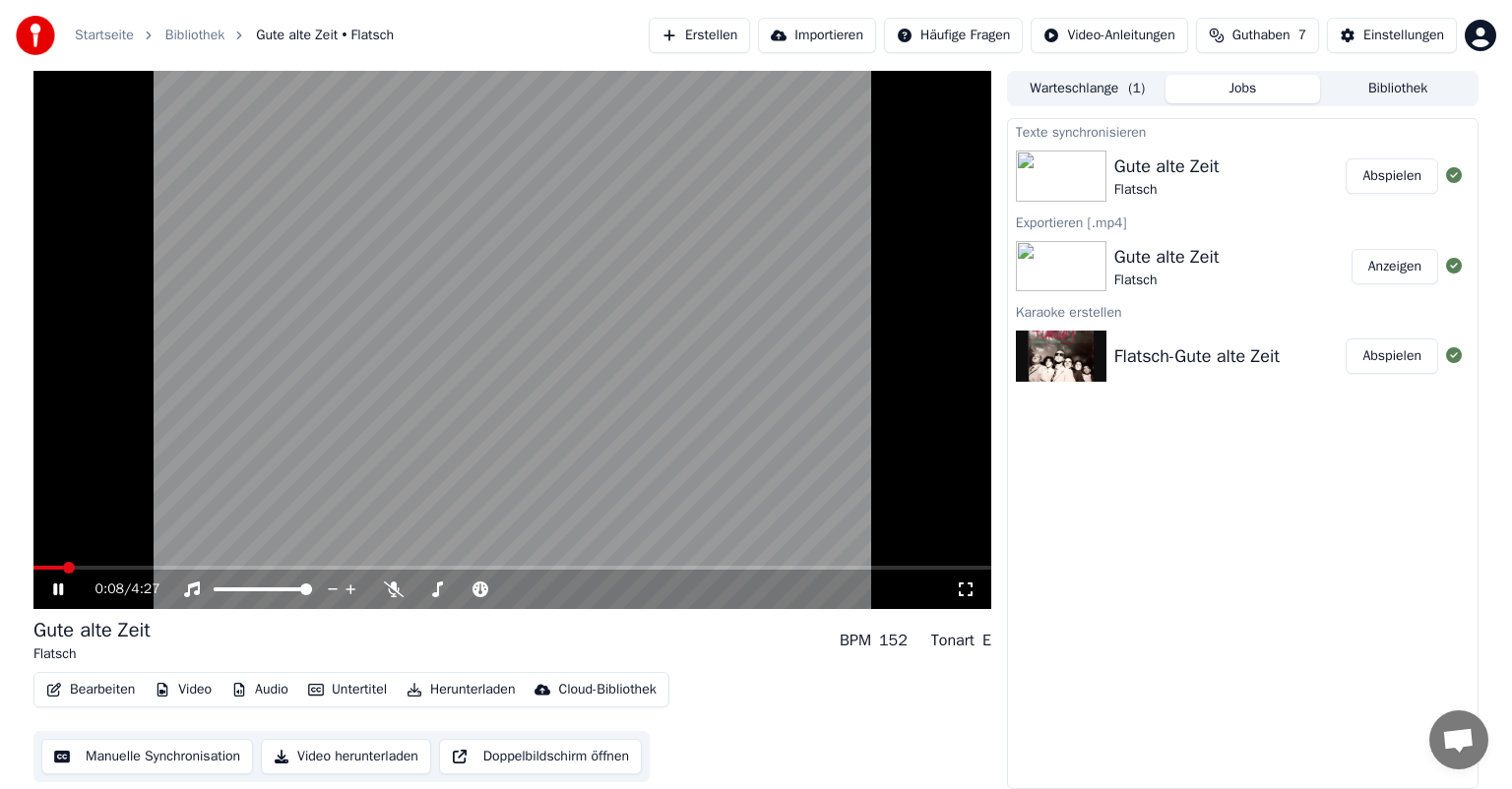 click 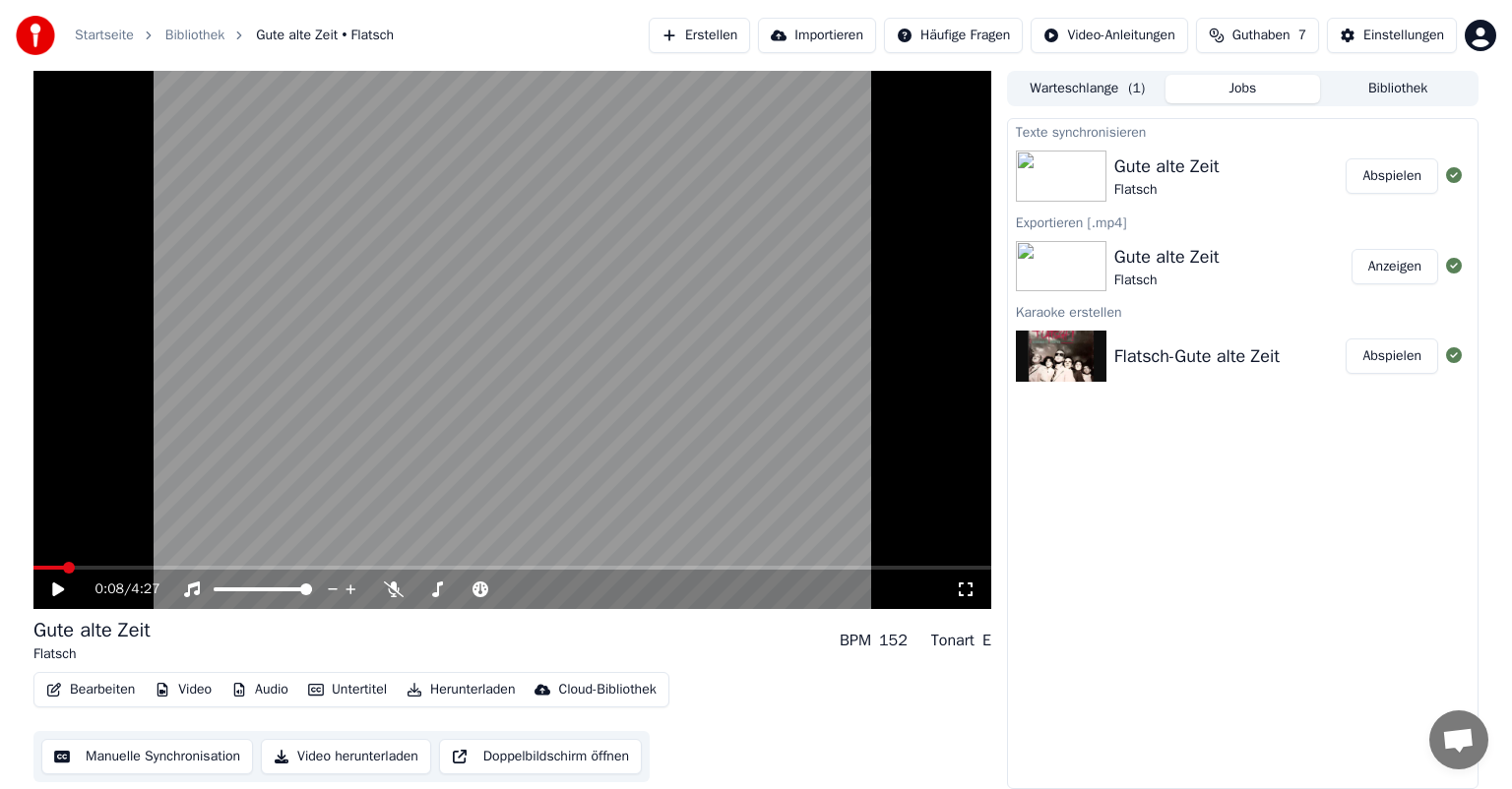 click on "Video herunterladen" at bounding box center (346, 757) 